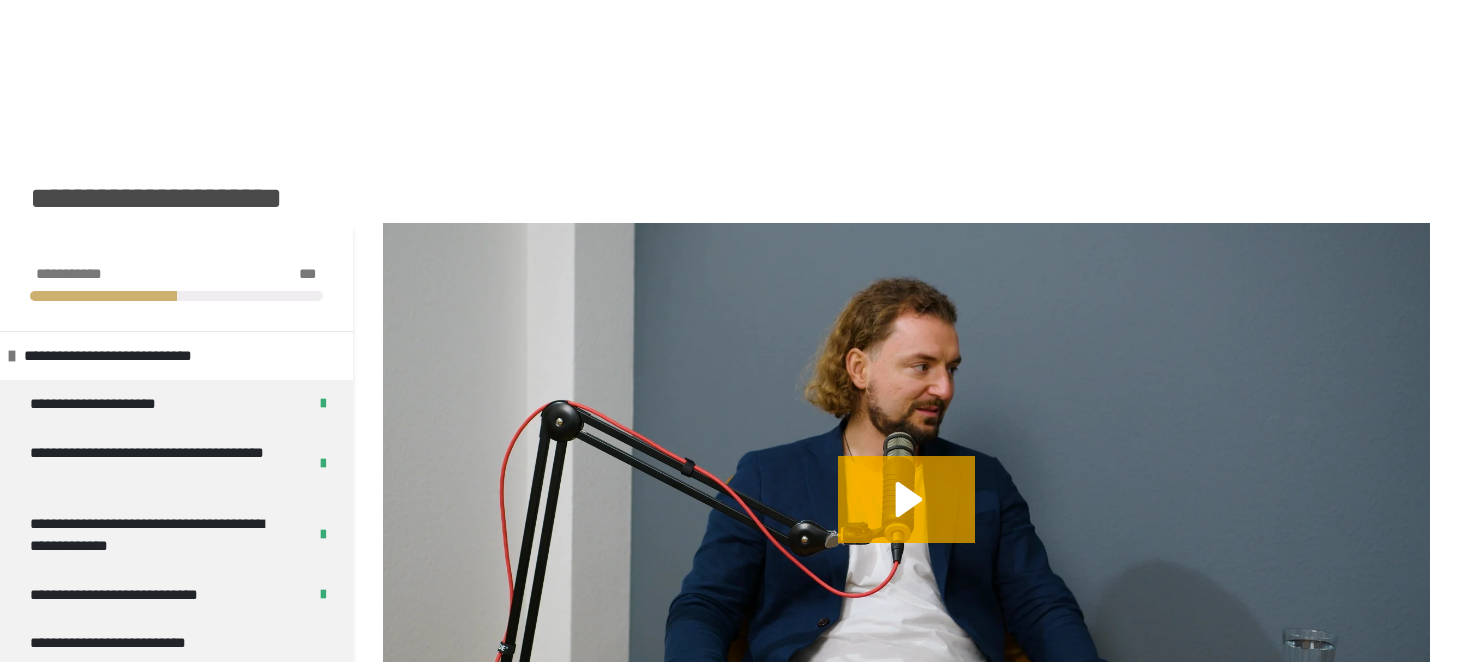scroll, scrollTop: 0, scrollLeft: 0, axis: both 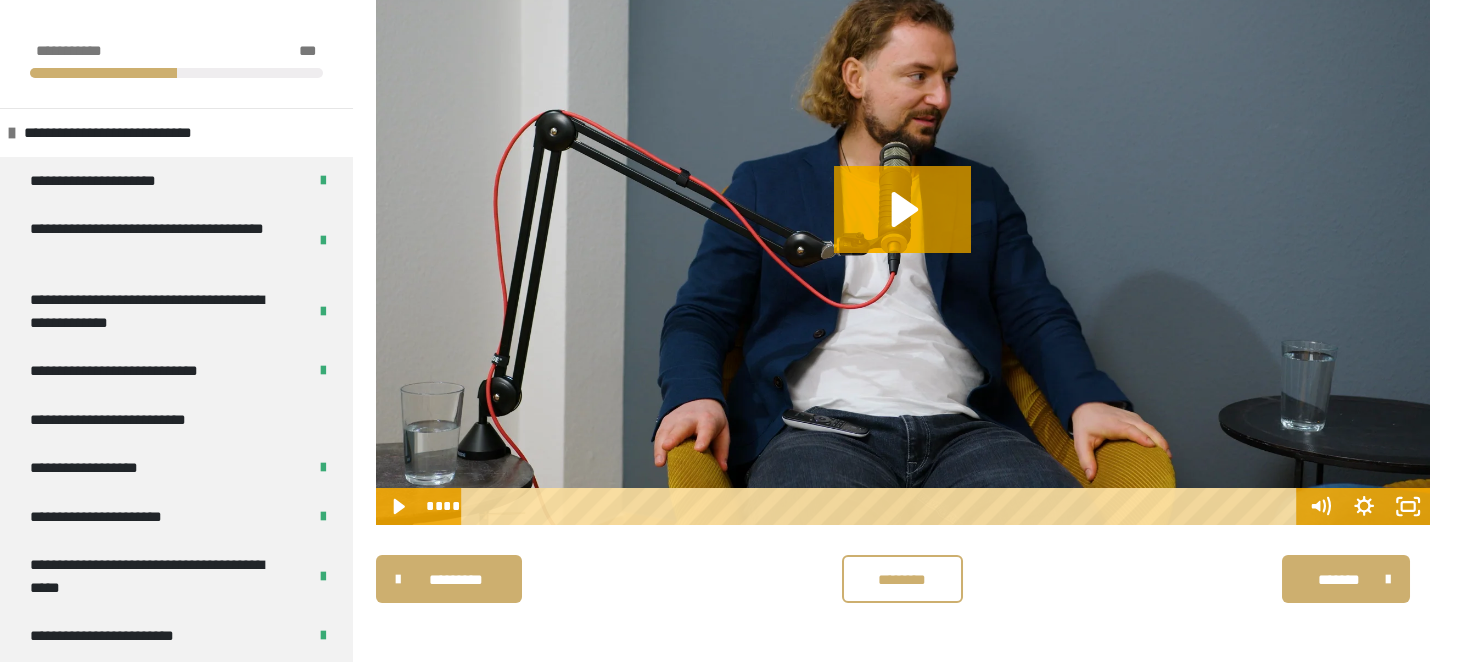 drag, startPoint x: 332, startPoint y: 651, endPoint x: 345, endPoint y: 634, distance: 21.400934 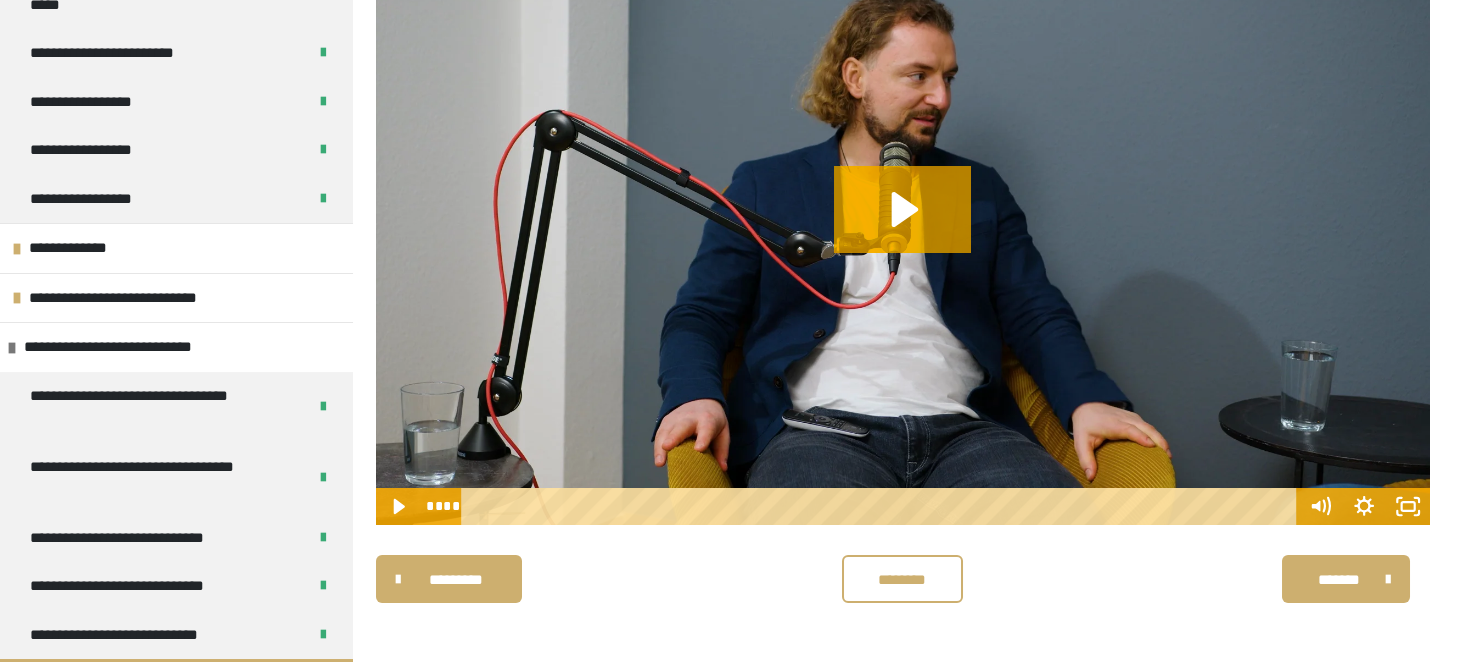 scroll, scrollTop: 1034, scrollLeft: 0, axis: vertical 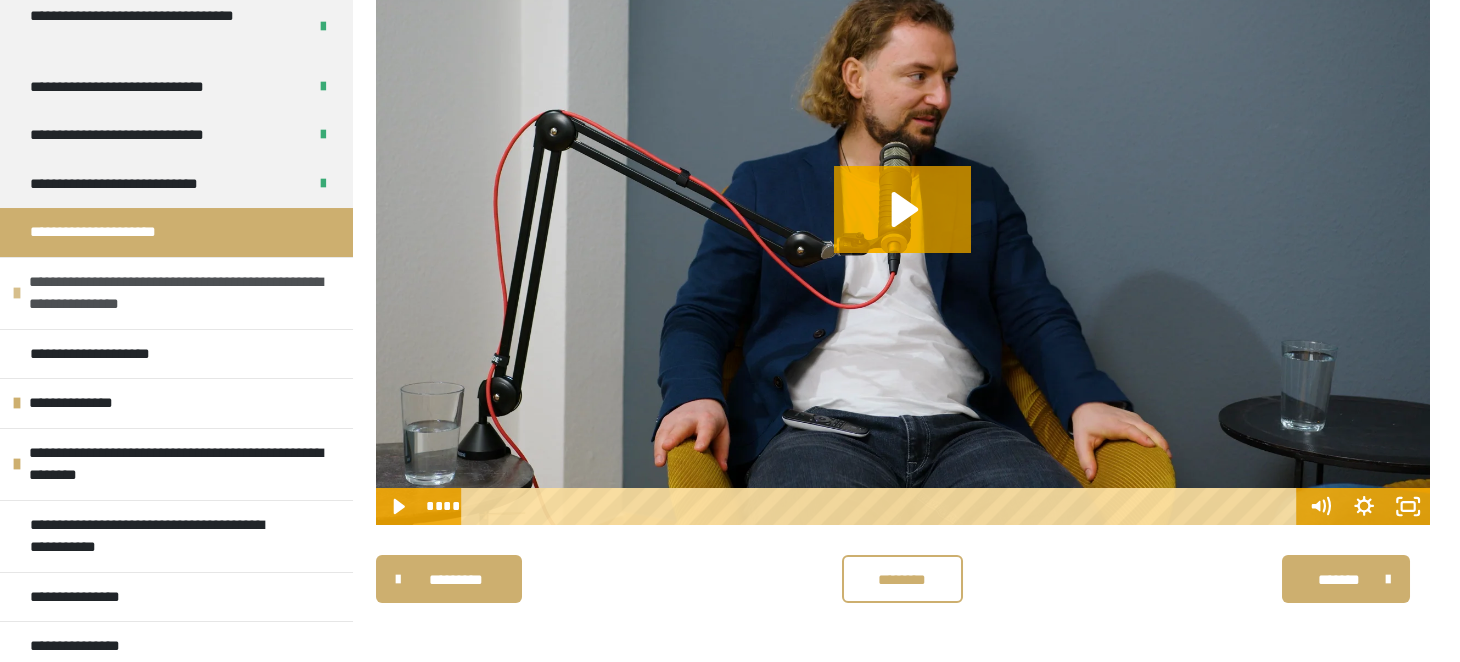 click on "**********" at bounding box center (178, 293) 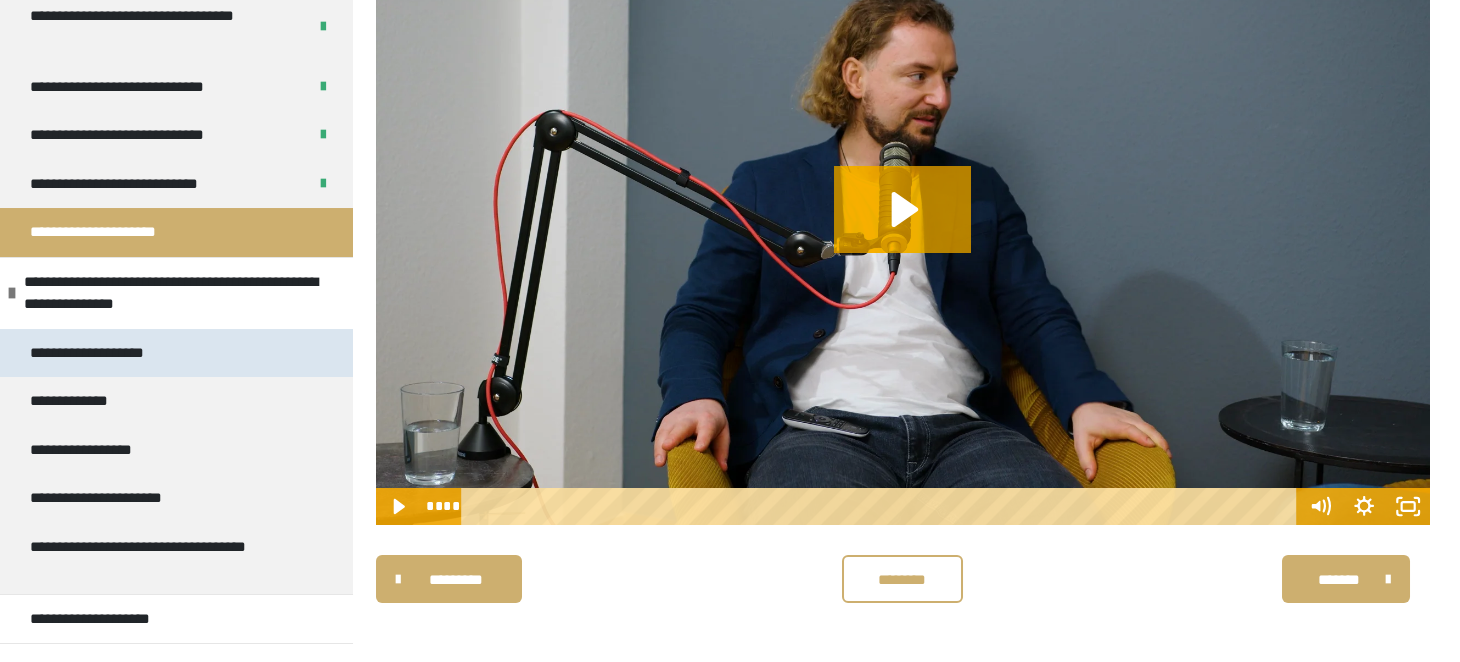 click on "**********" at bounding box center (105, 353) 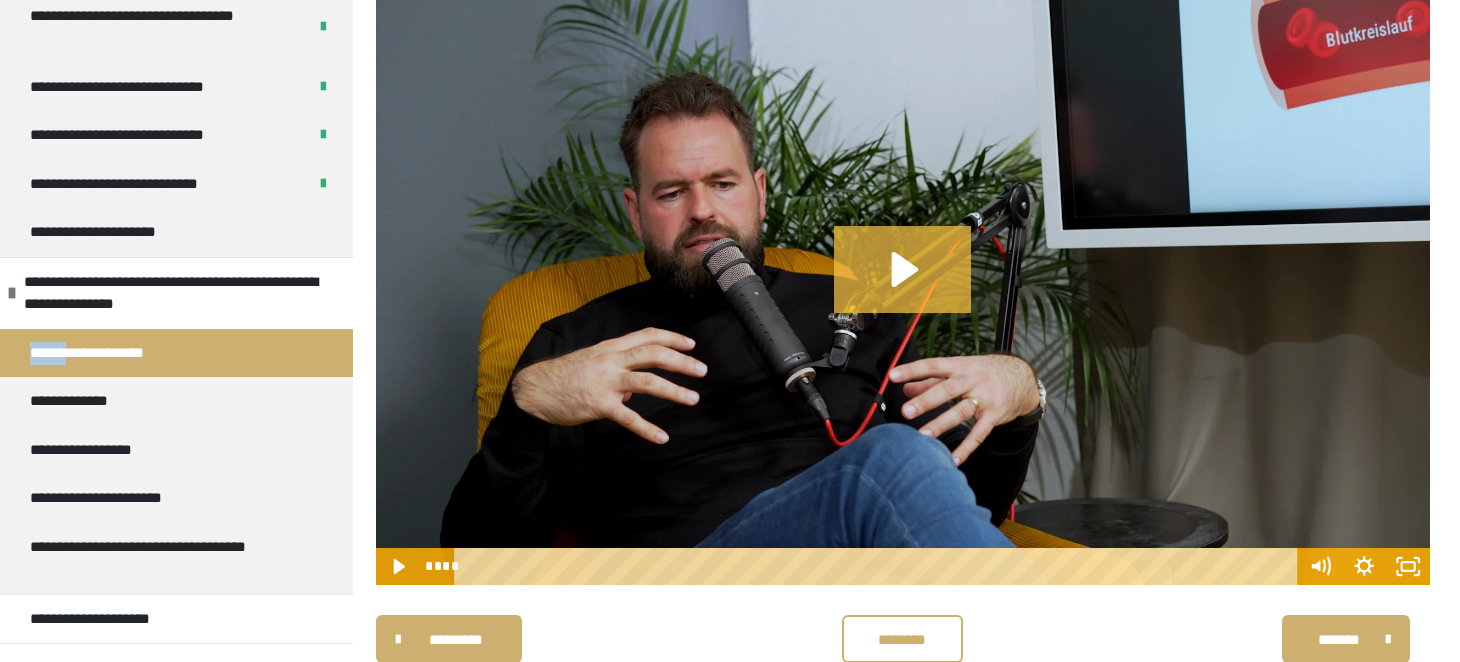 click 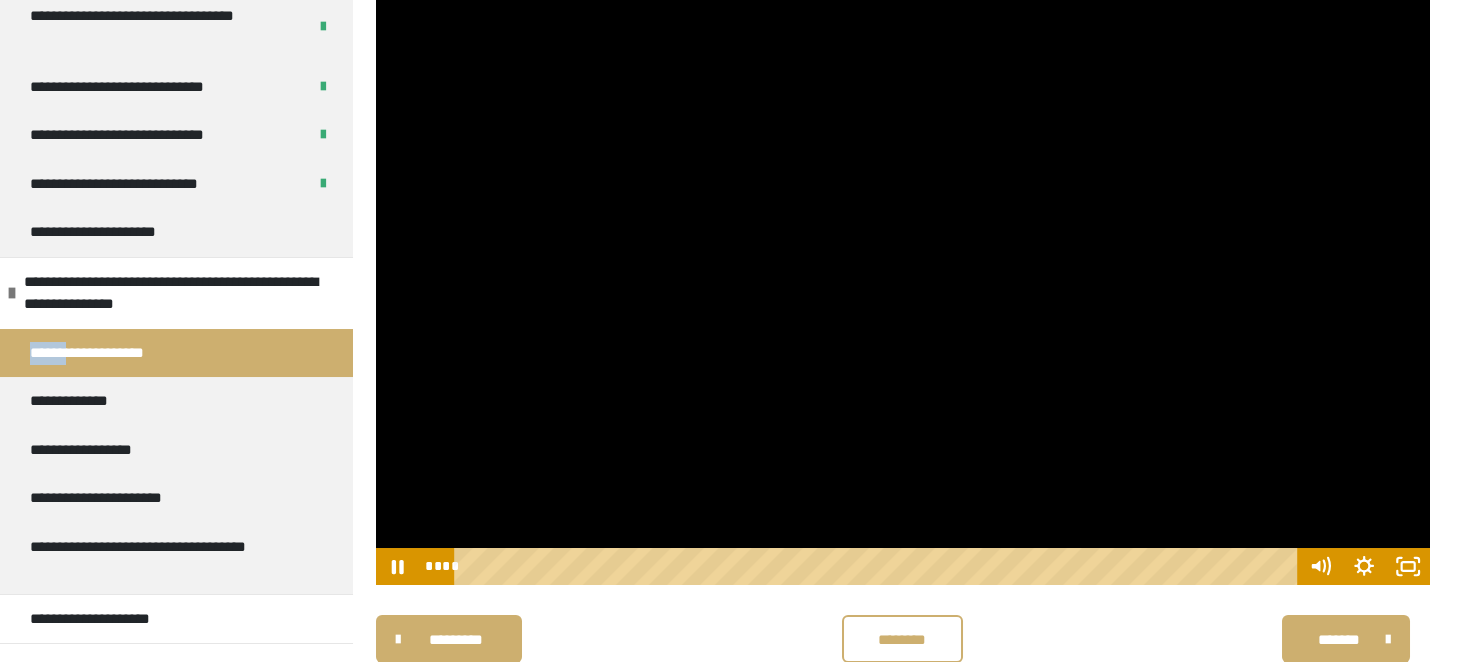 type 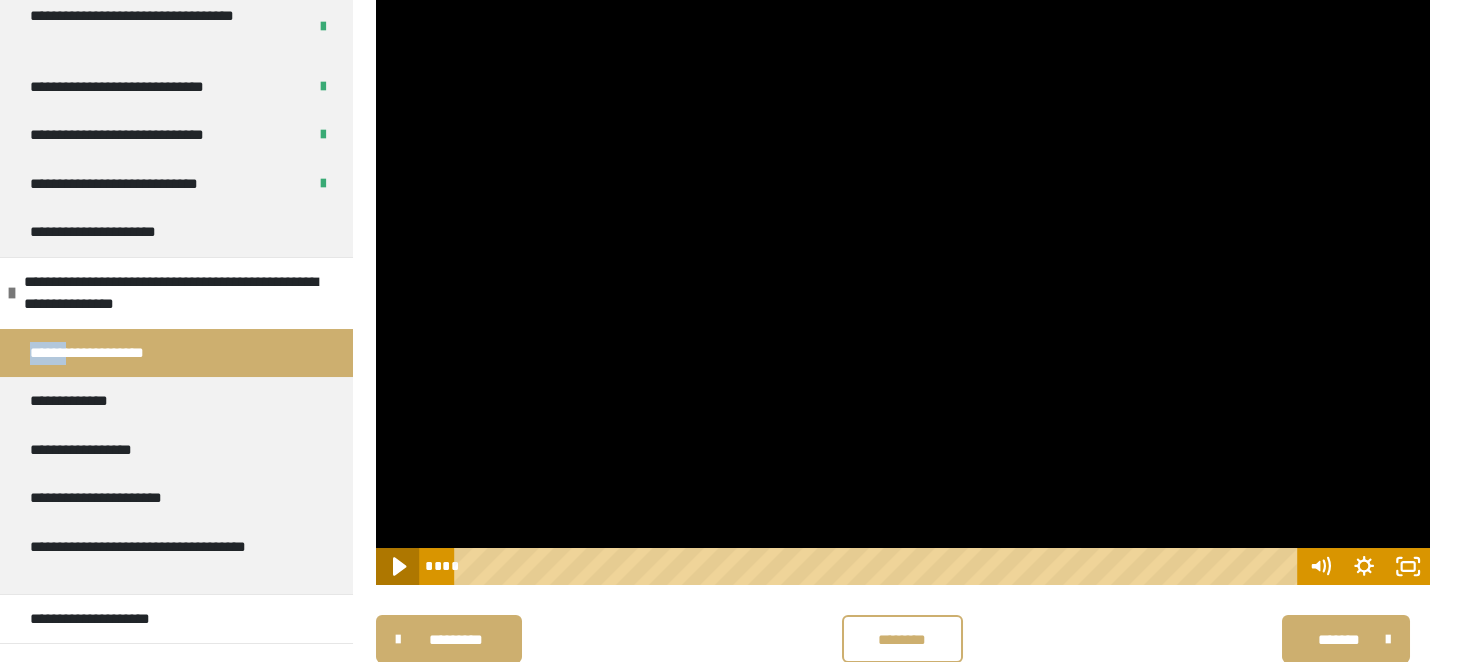 click 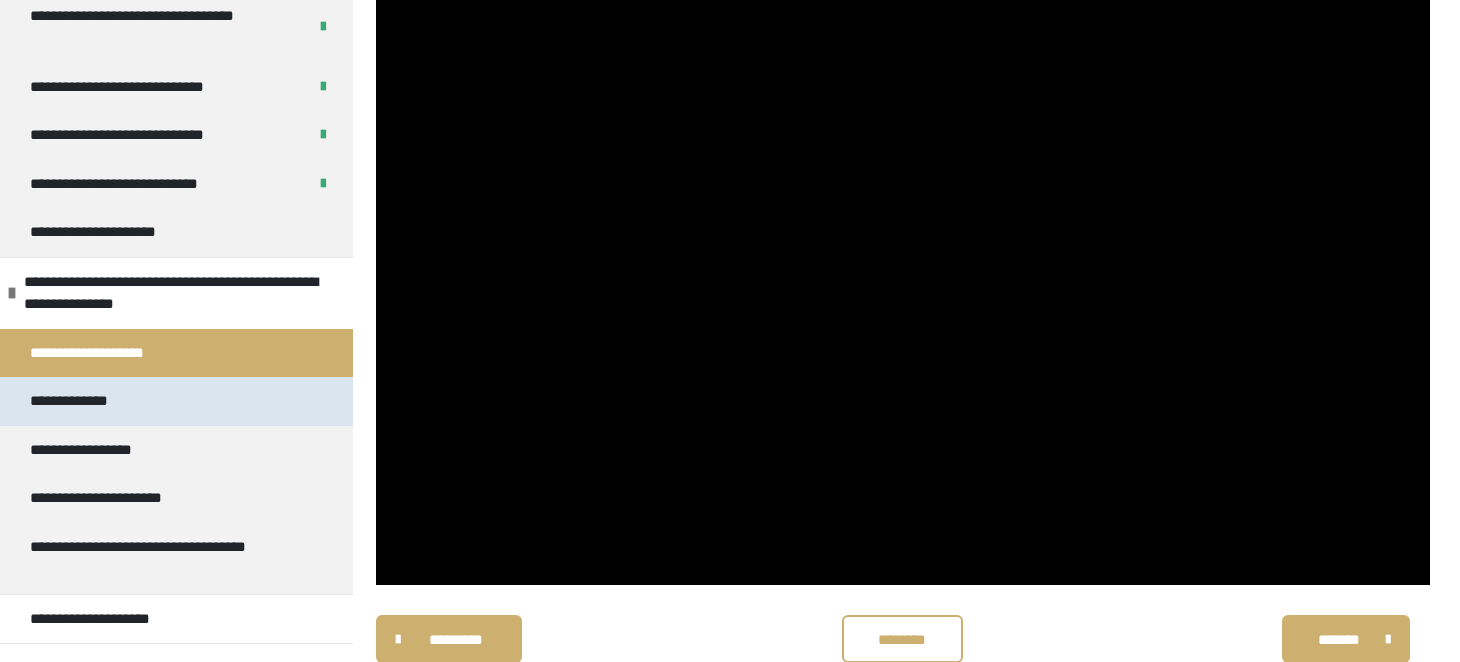 click on "**********" at bounding box center (88, 401) 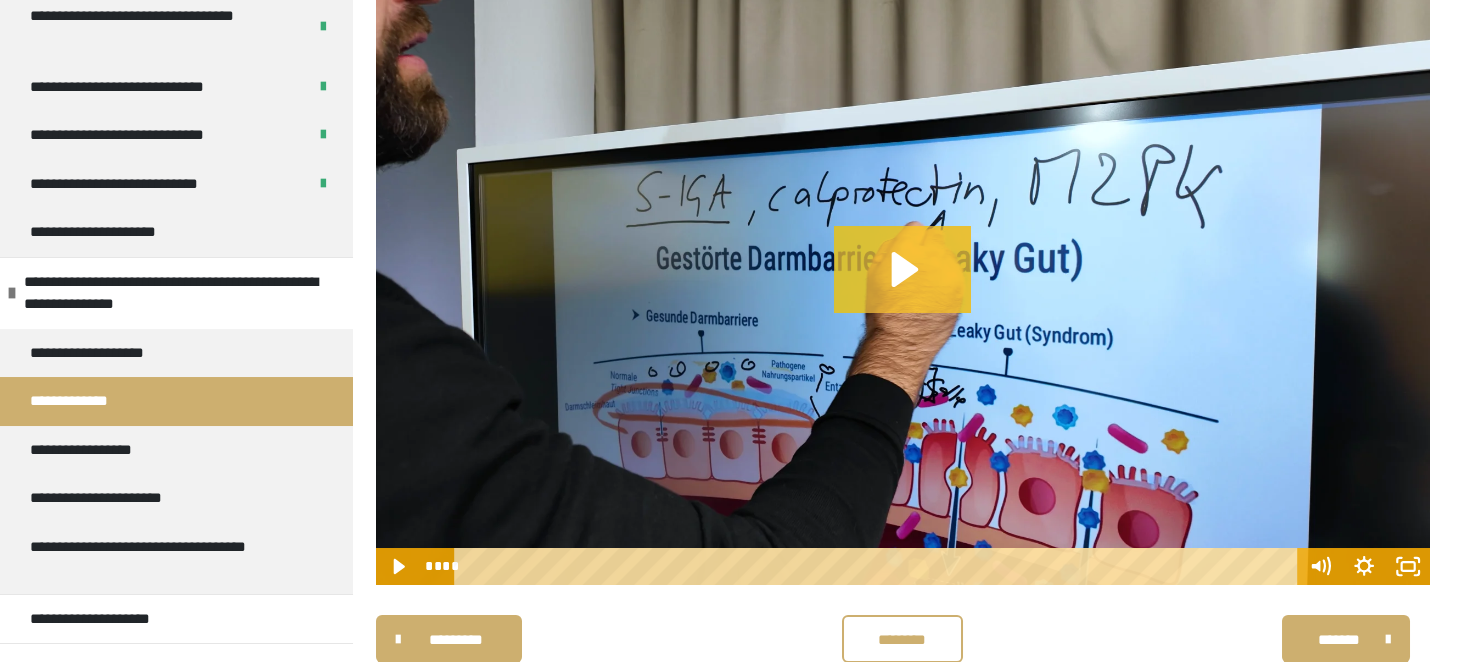 click 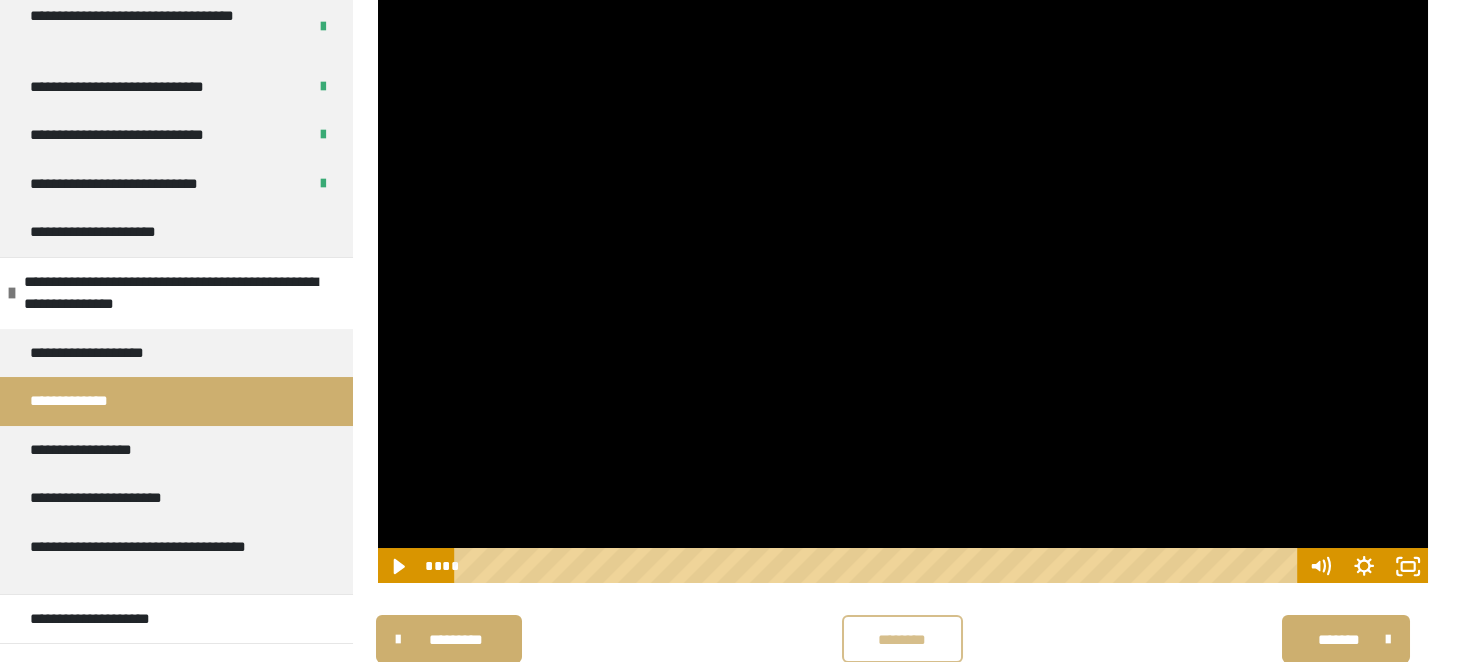 click on "********" at bounding box center (902, 639) 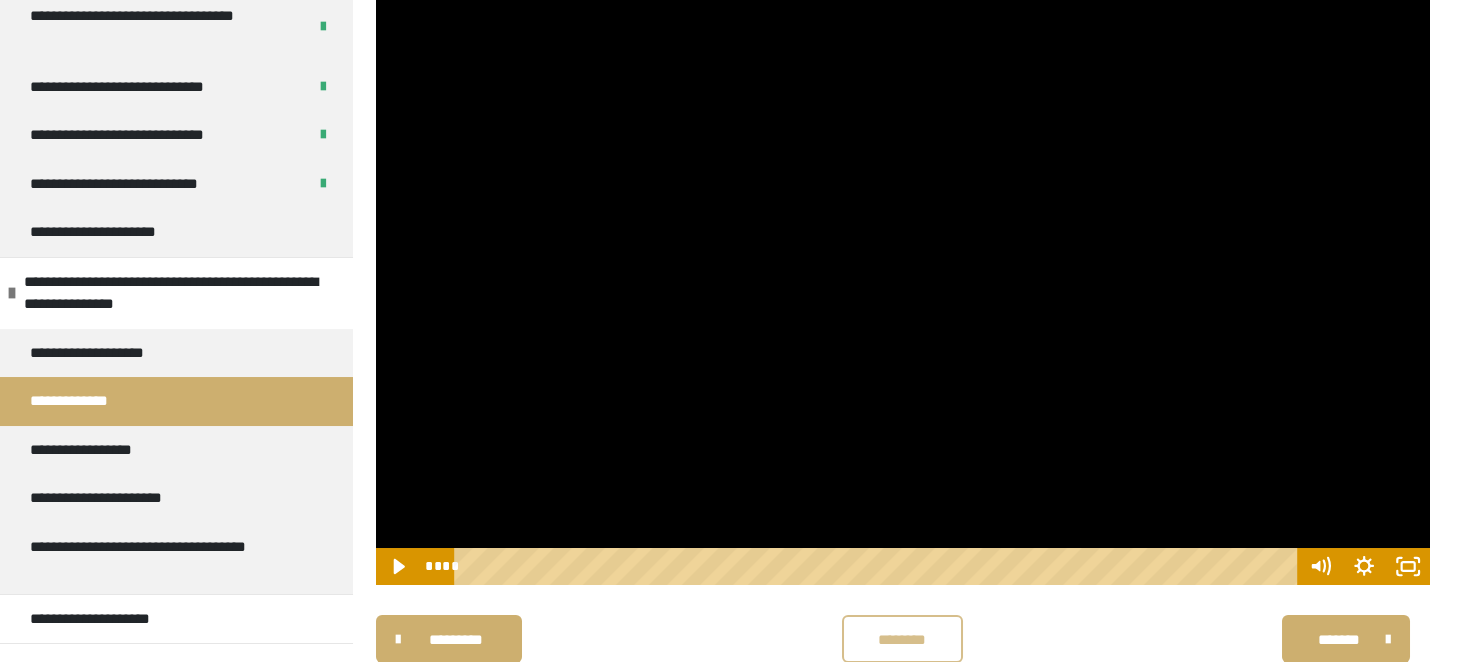 click on "********" at bounding box center [902, 639] 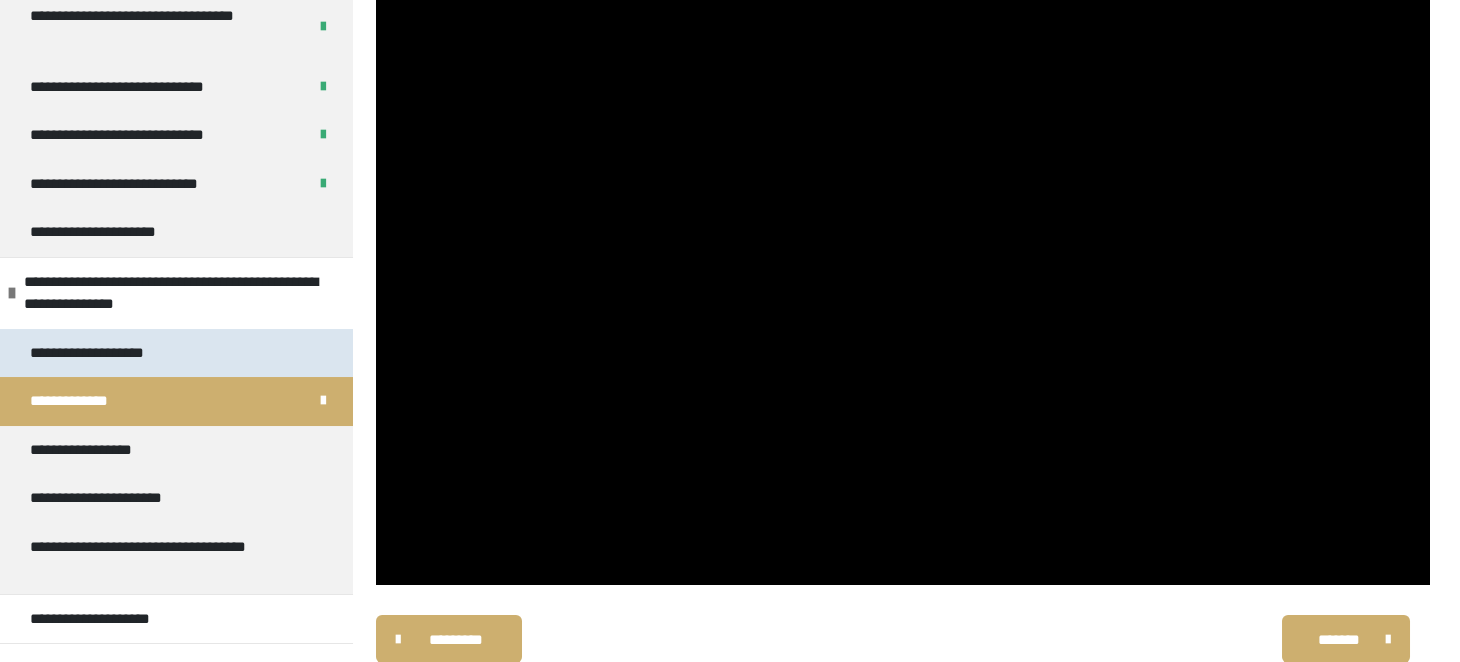 click on "**********" at bounding box center (176, 353) 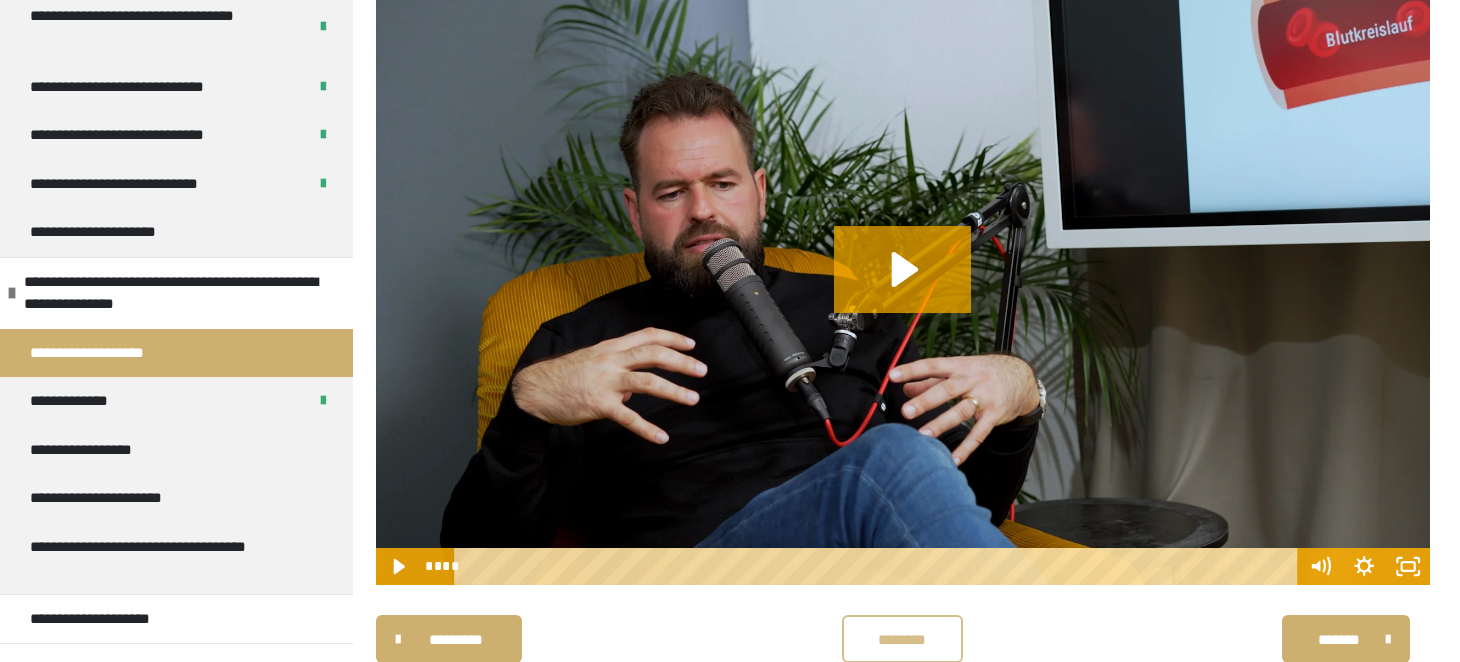 click on "********" at bounding box center [902, 639] 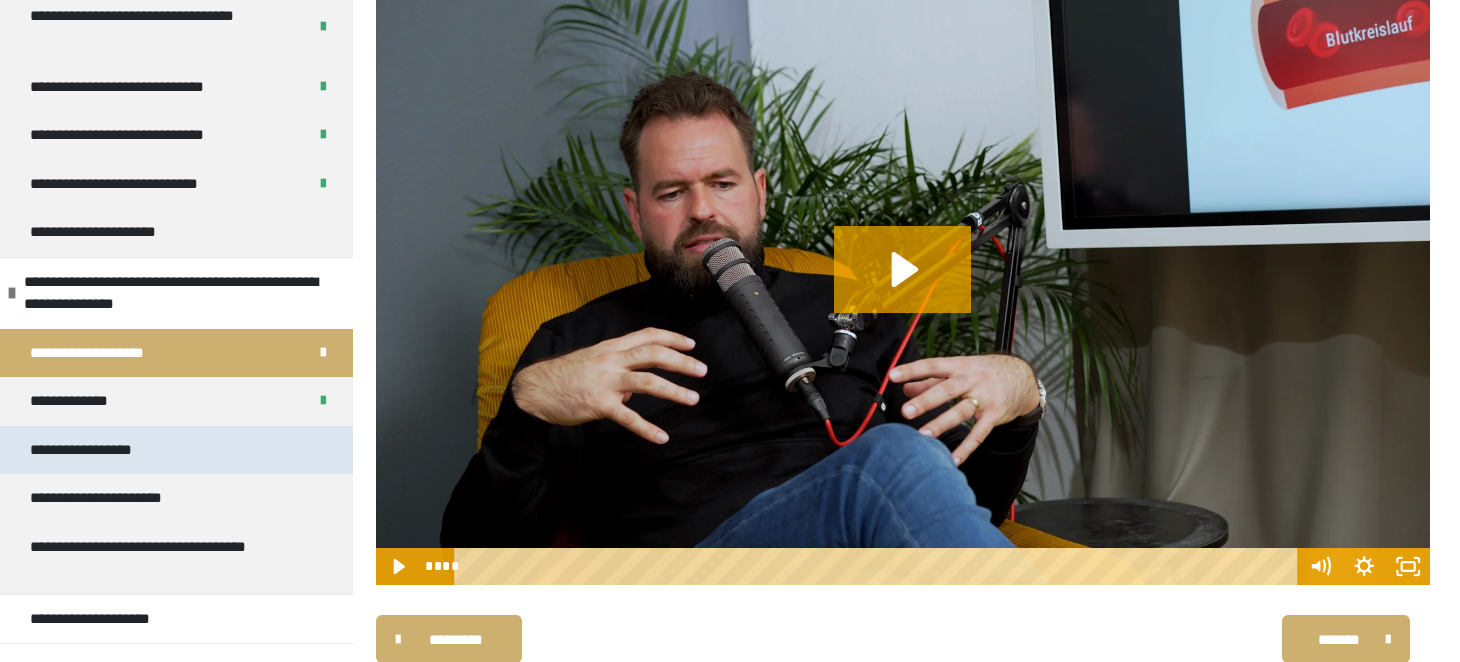 click on "**********" at bounding box center (101, 450) 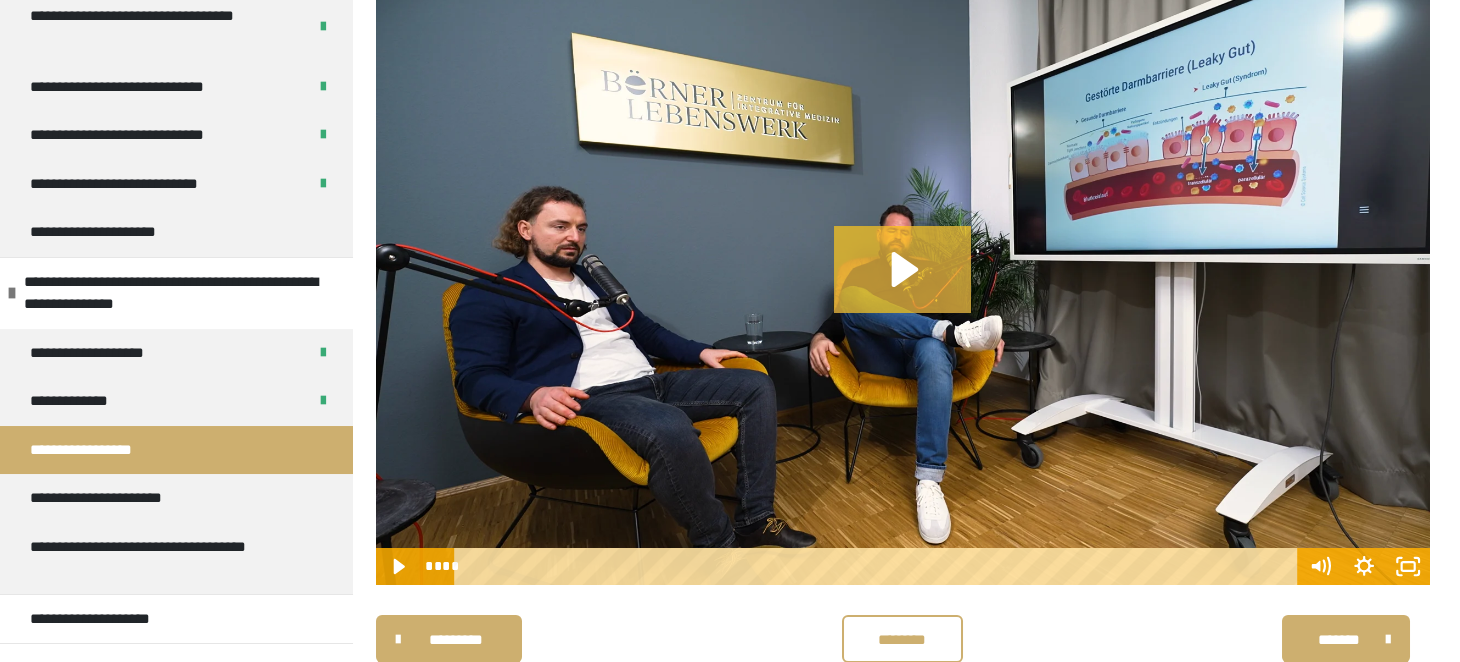 click 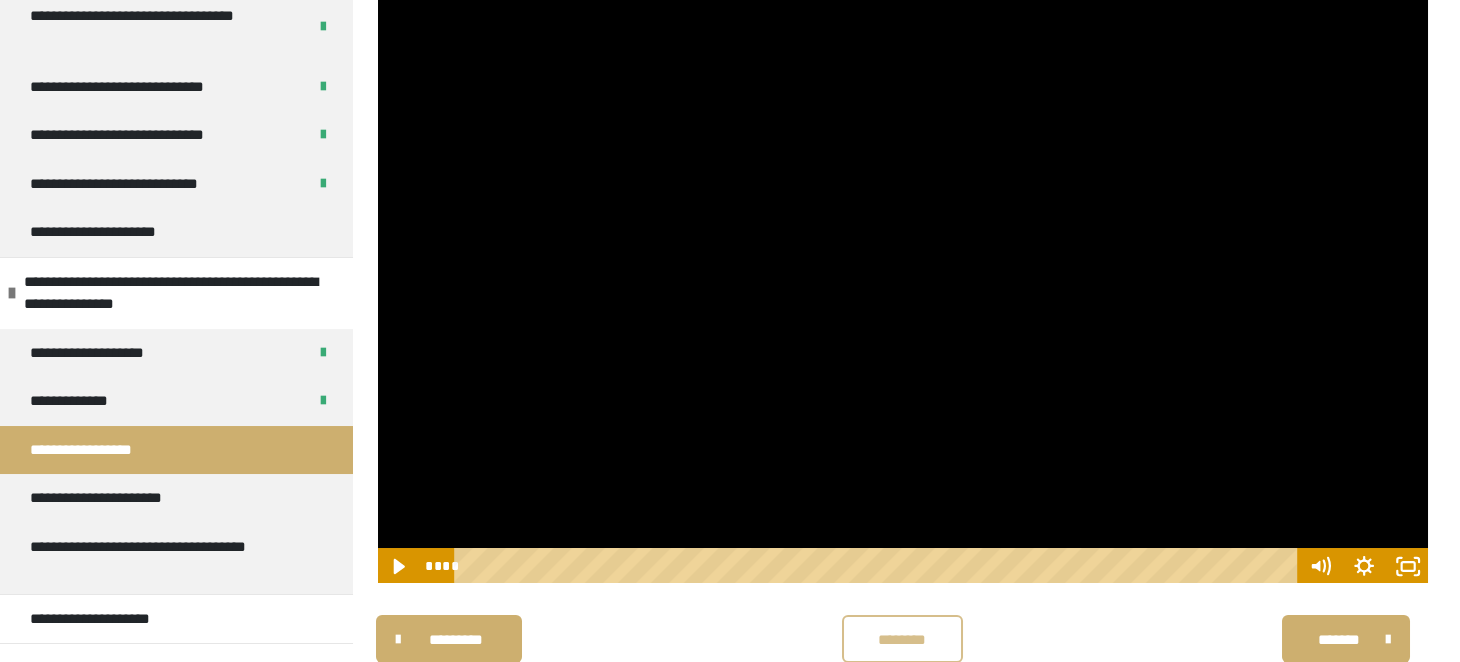 click on "********" at bounding box center (902, 639) 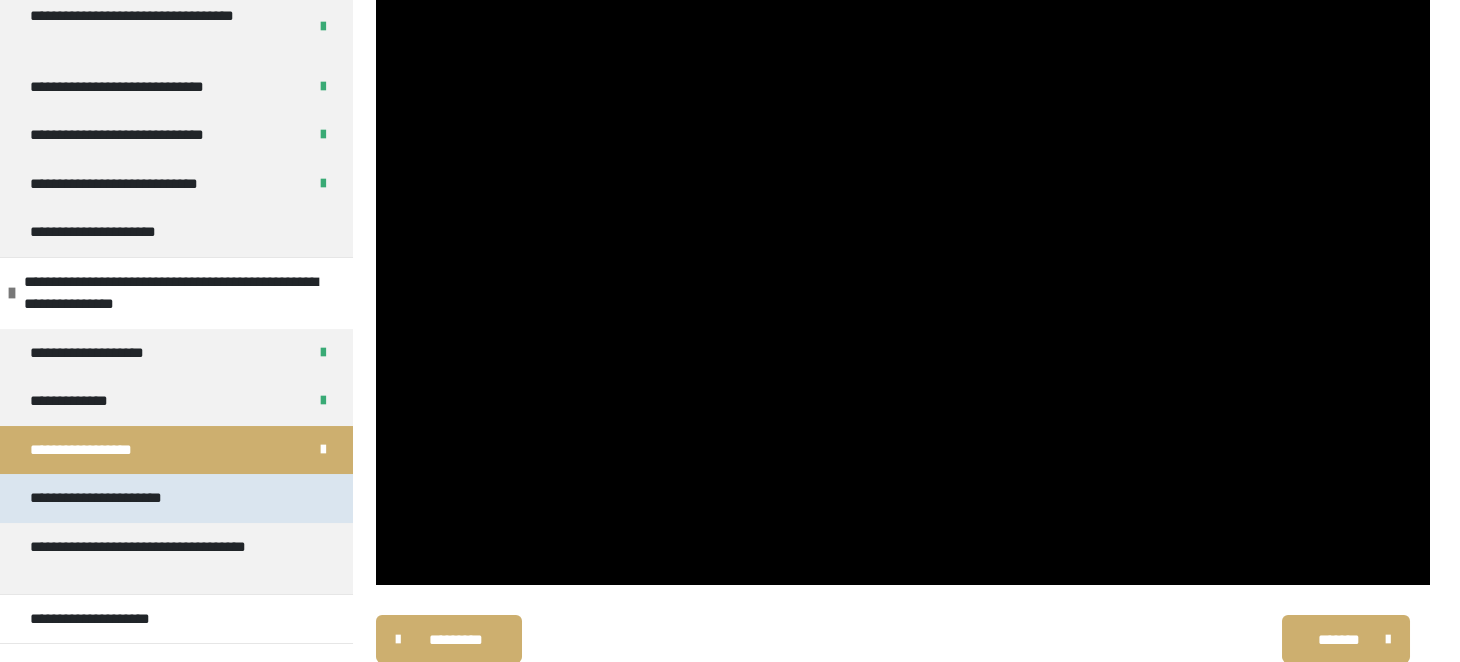 click on "**********" at bounding box center [118, 498] 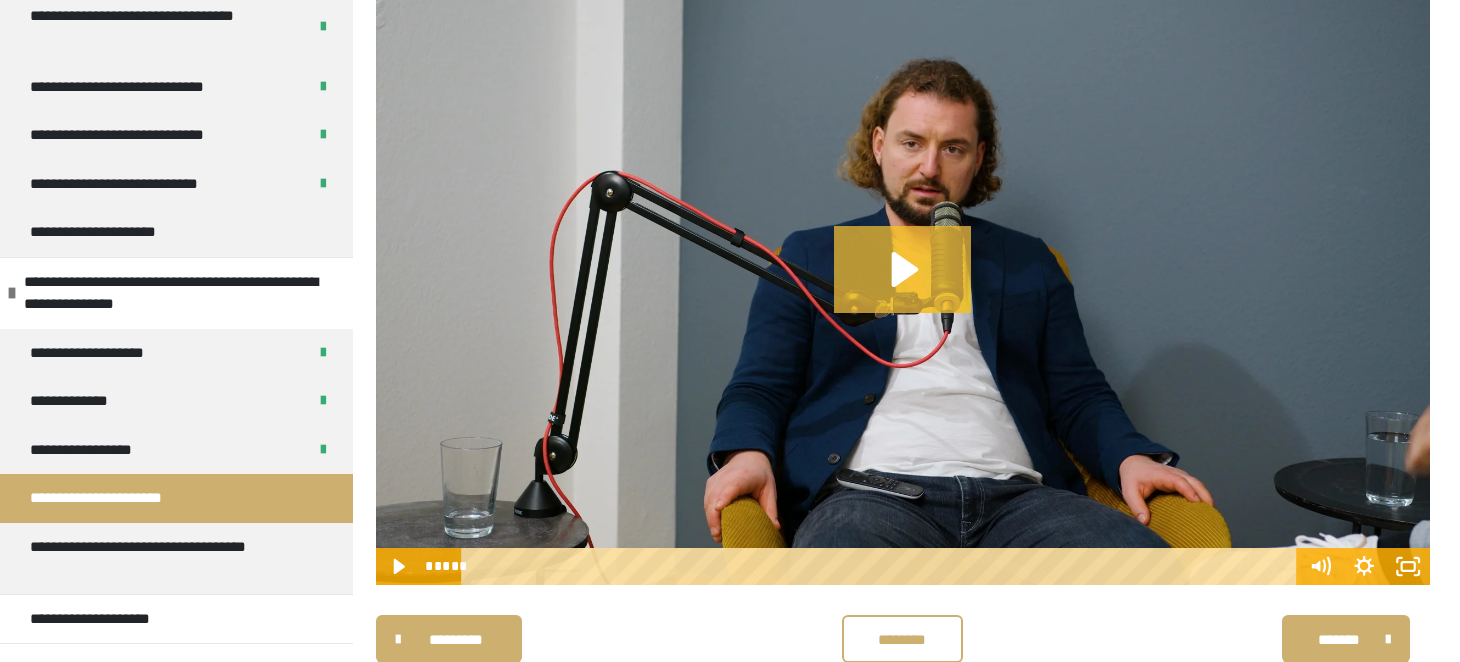 click 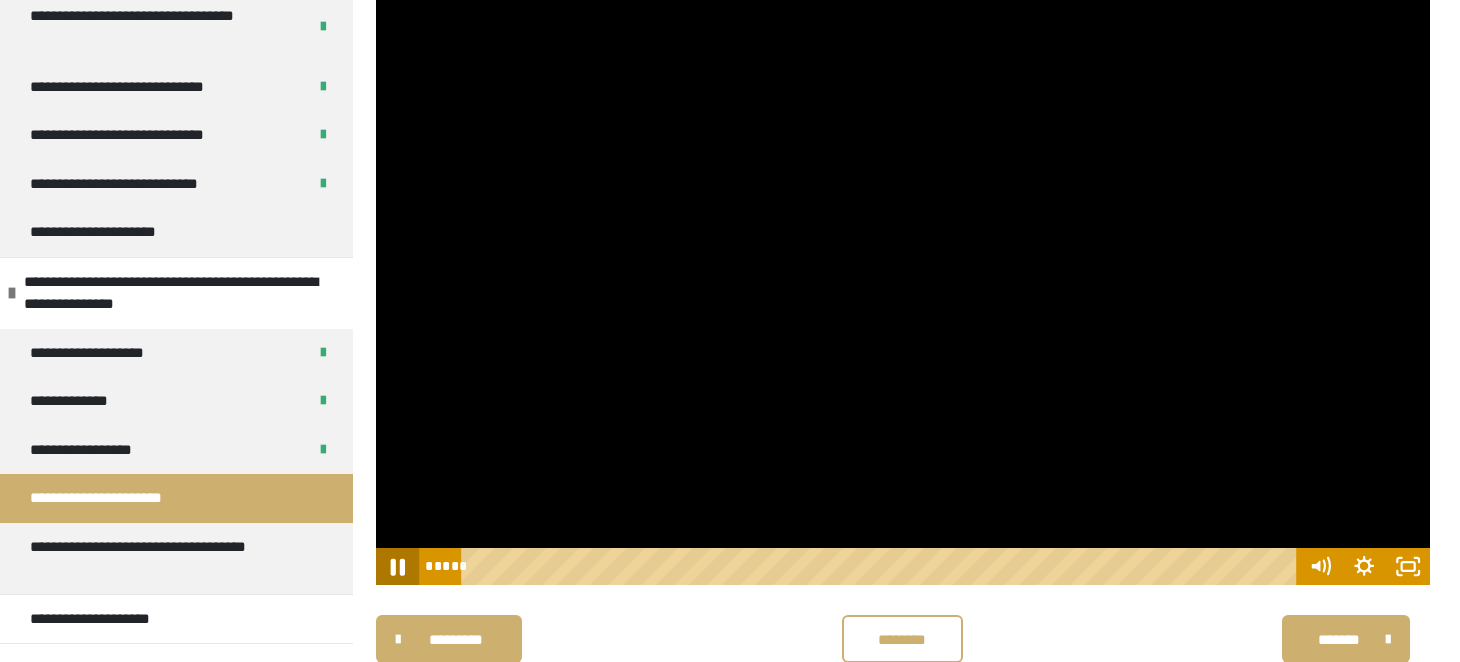 click 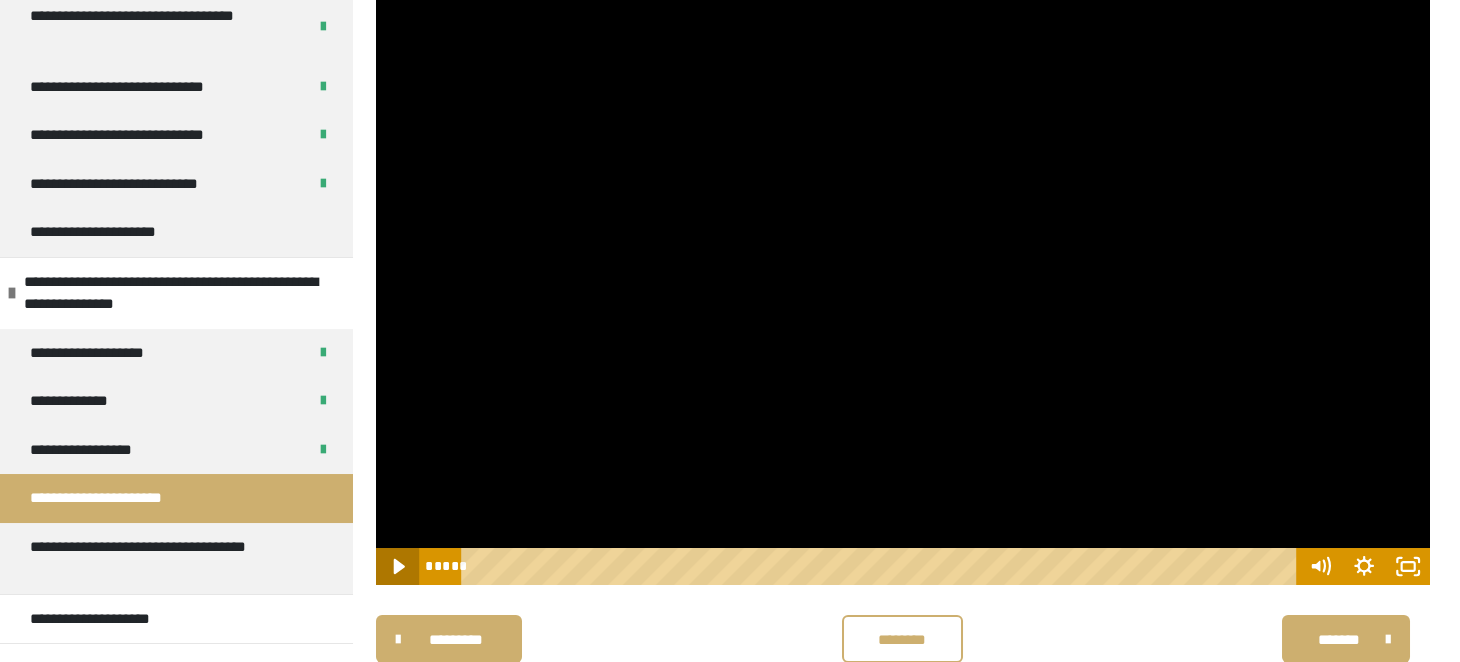 click 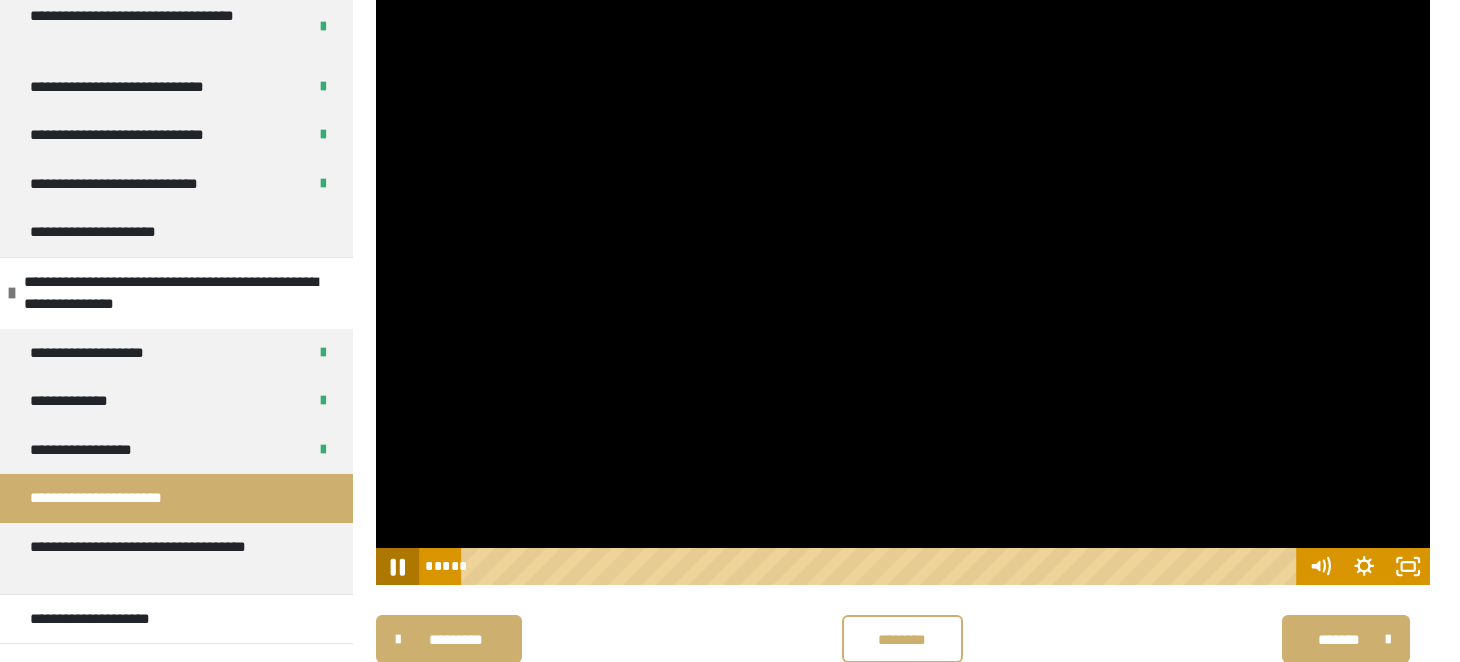 click 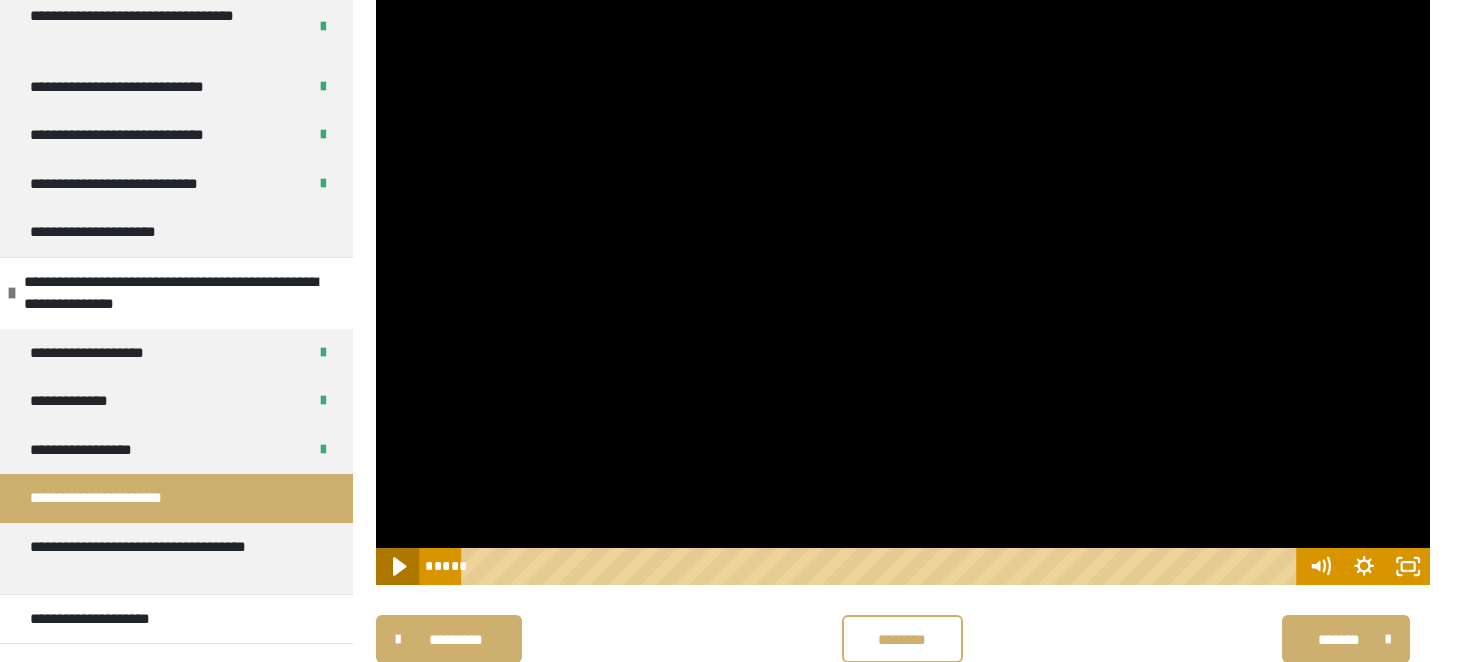 click 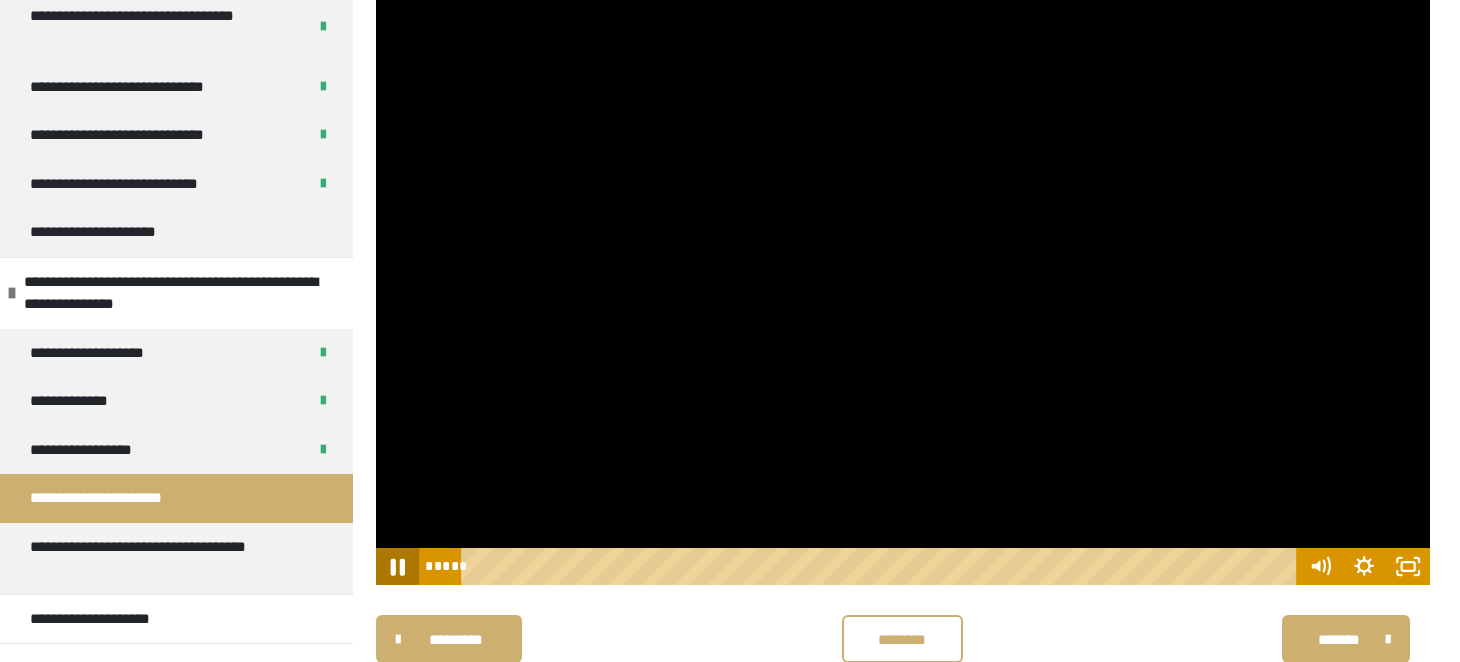 click 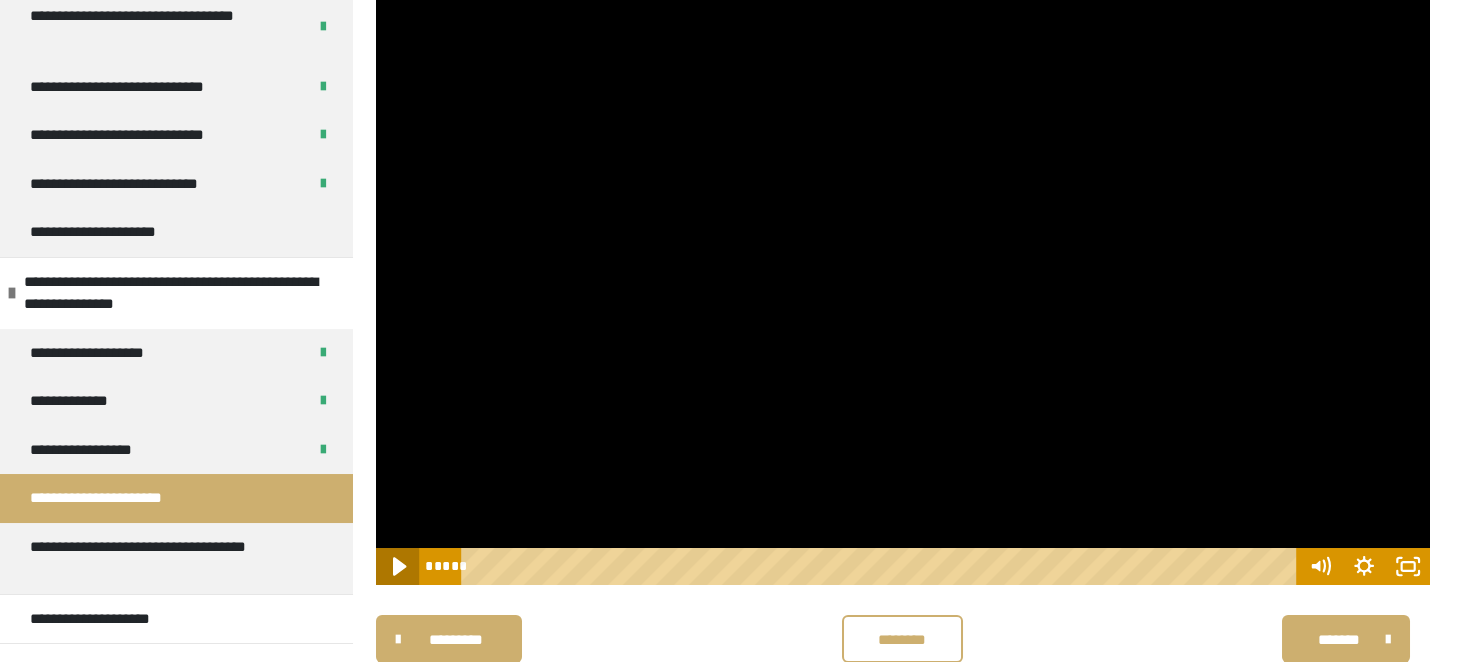 click 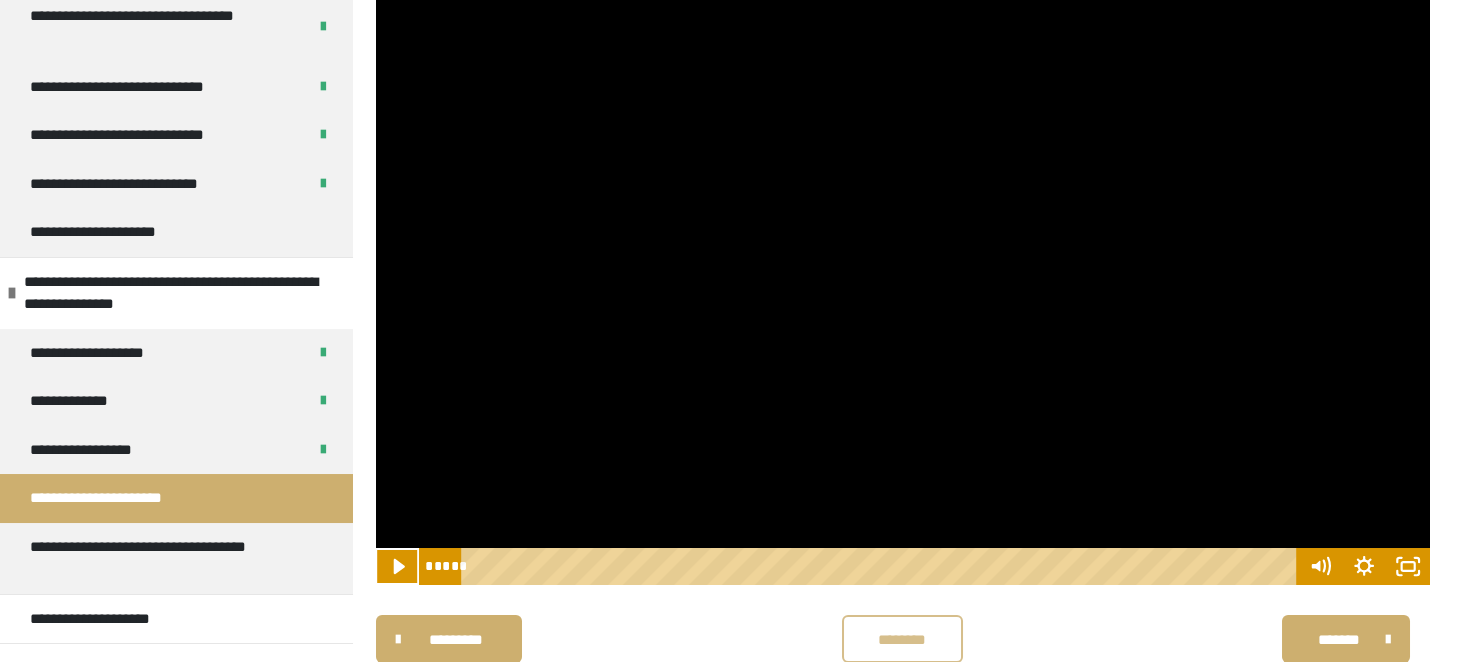 click on "********" at bounding box center (902, 639) 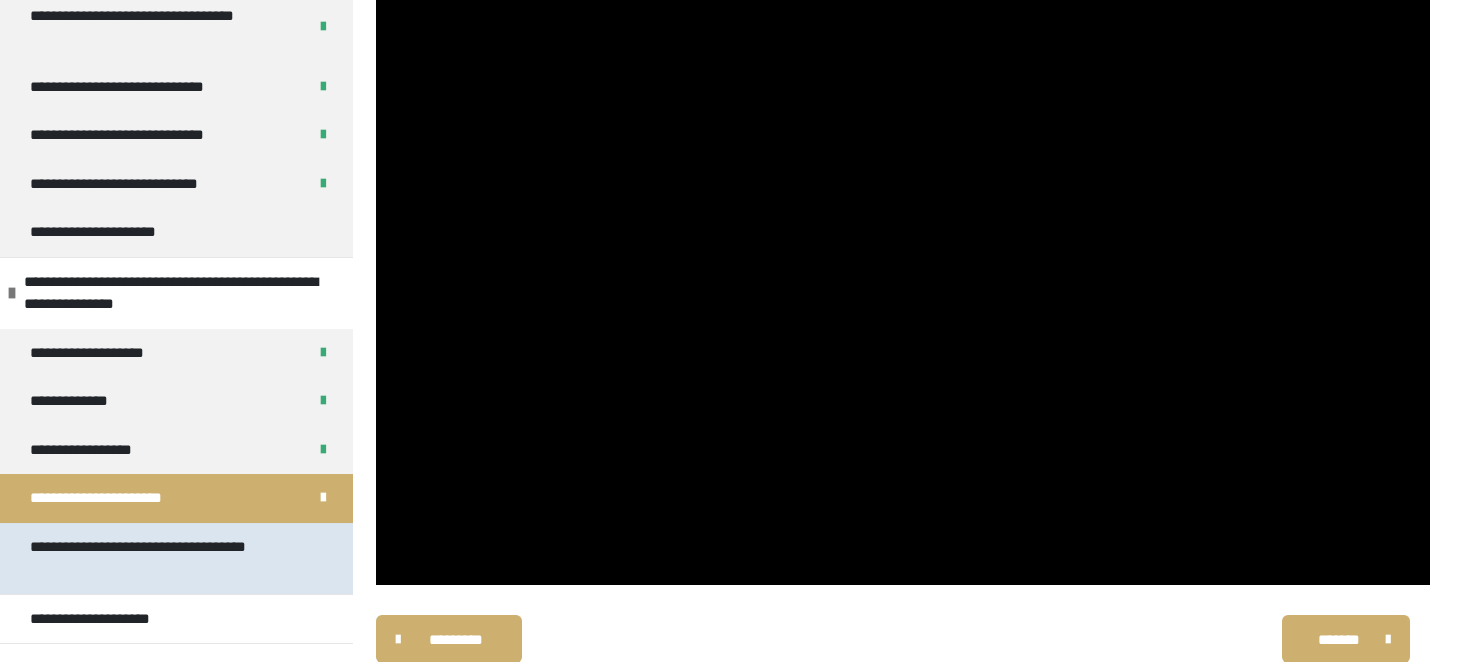 click on "**********" at bounding box center (161, 558) 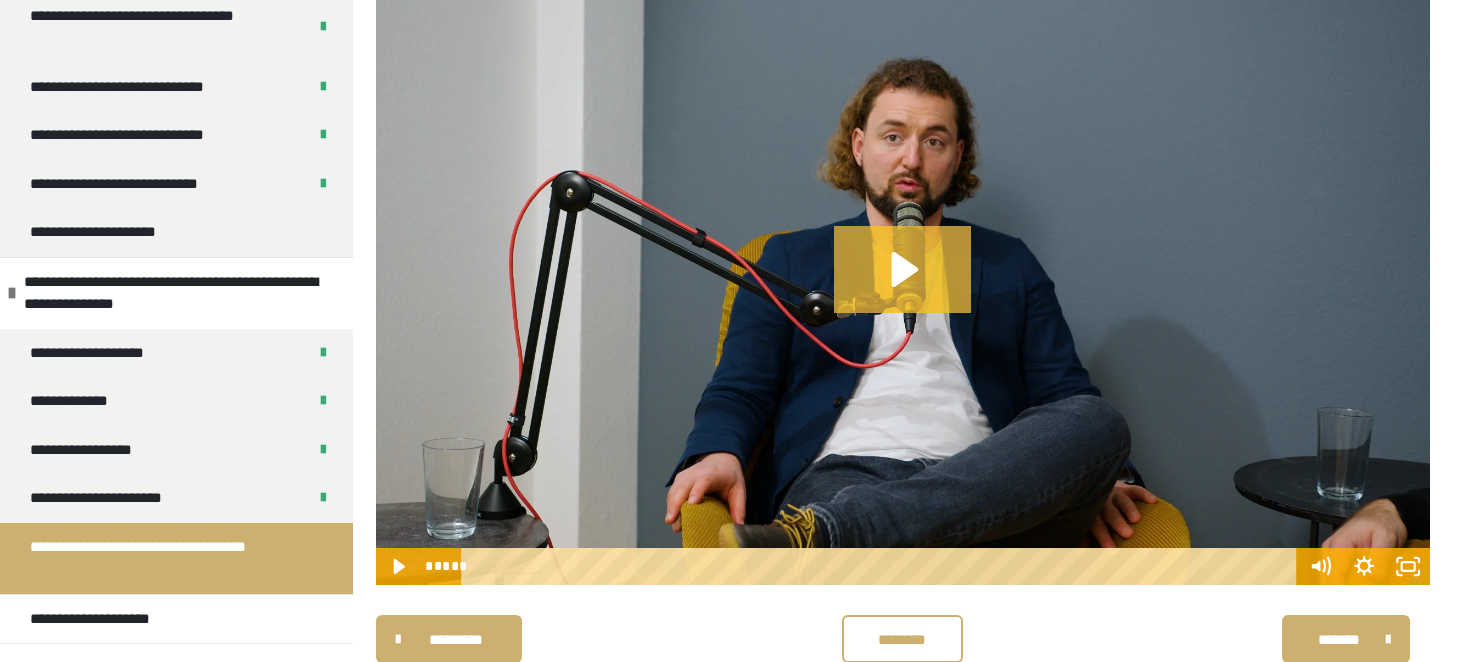 click 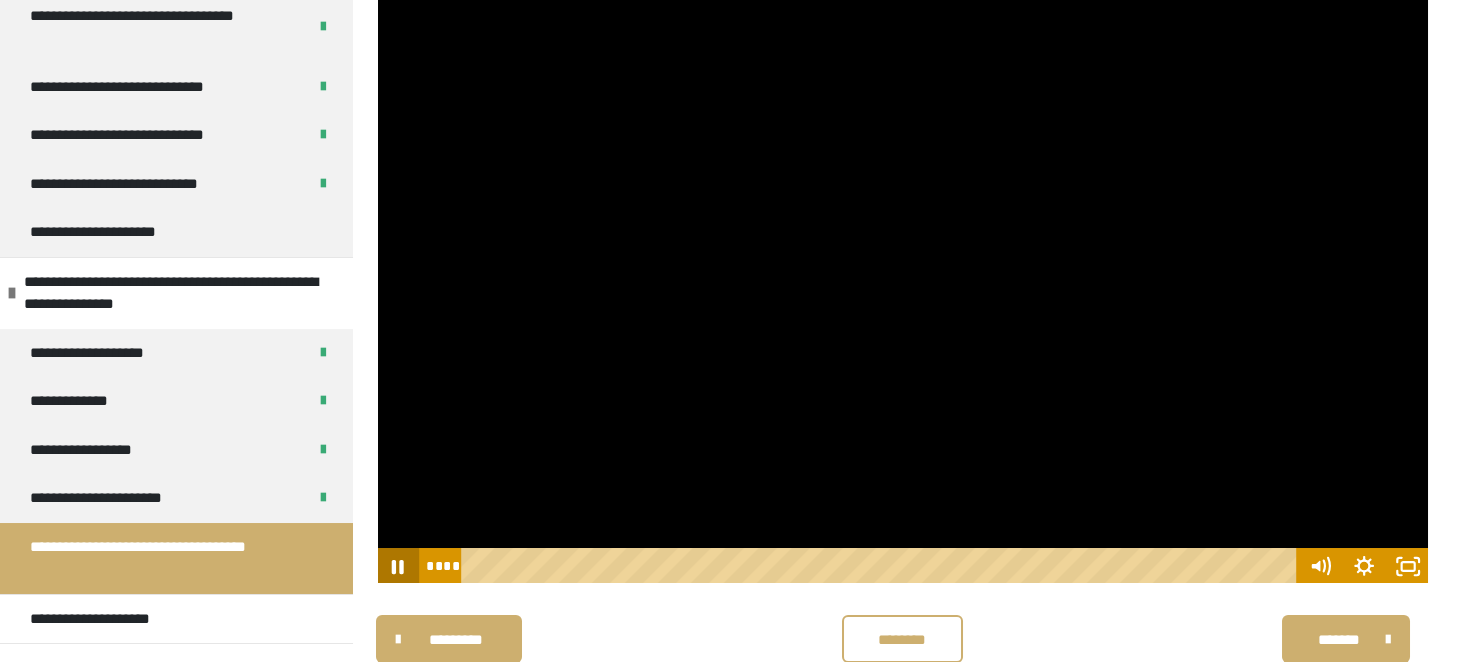 click 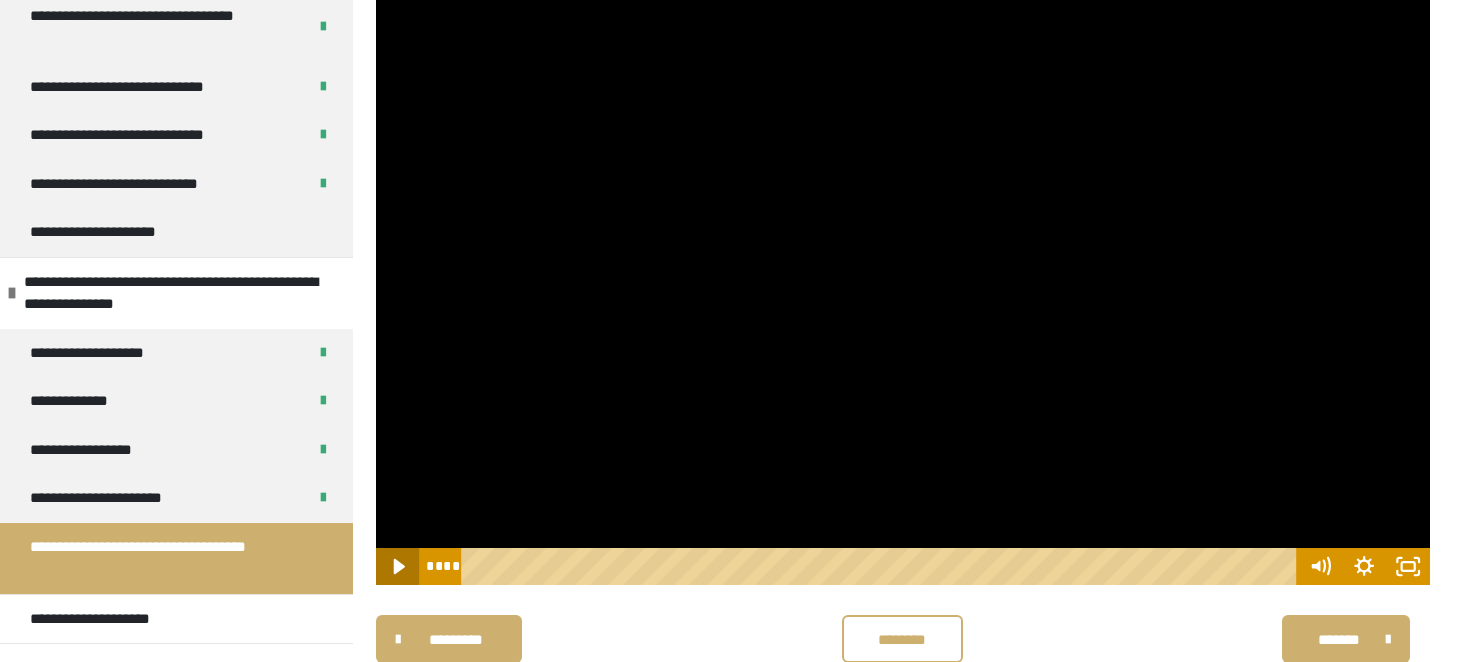 click 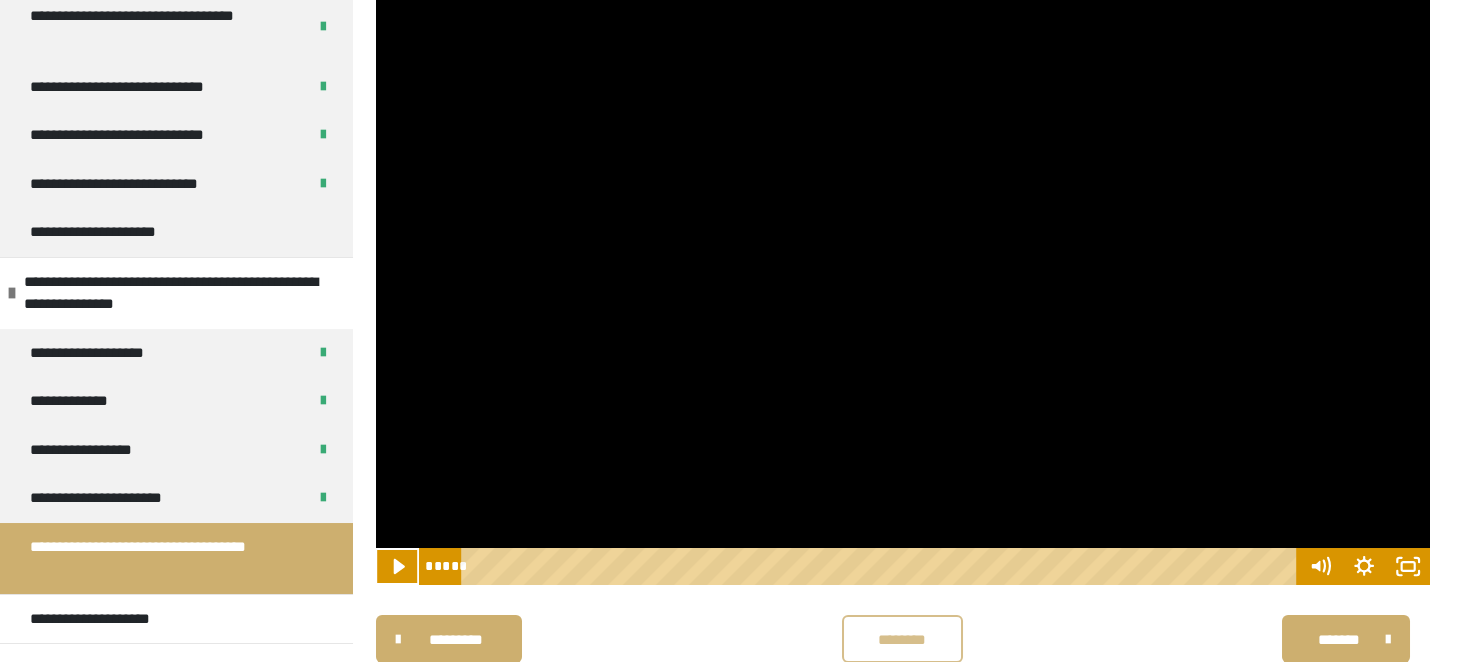 click on "********" at bounding box center [902, 639] 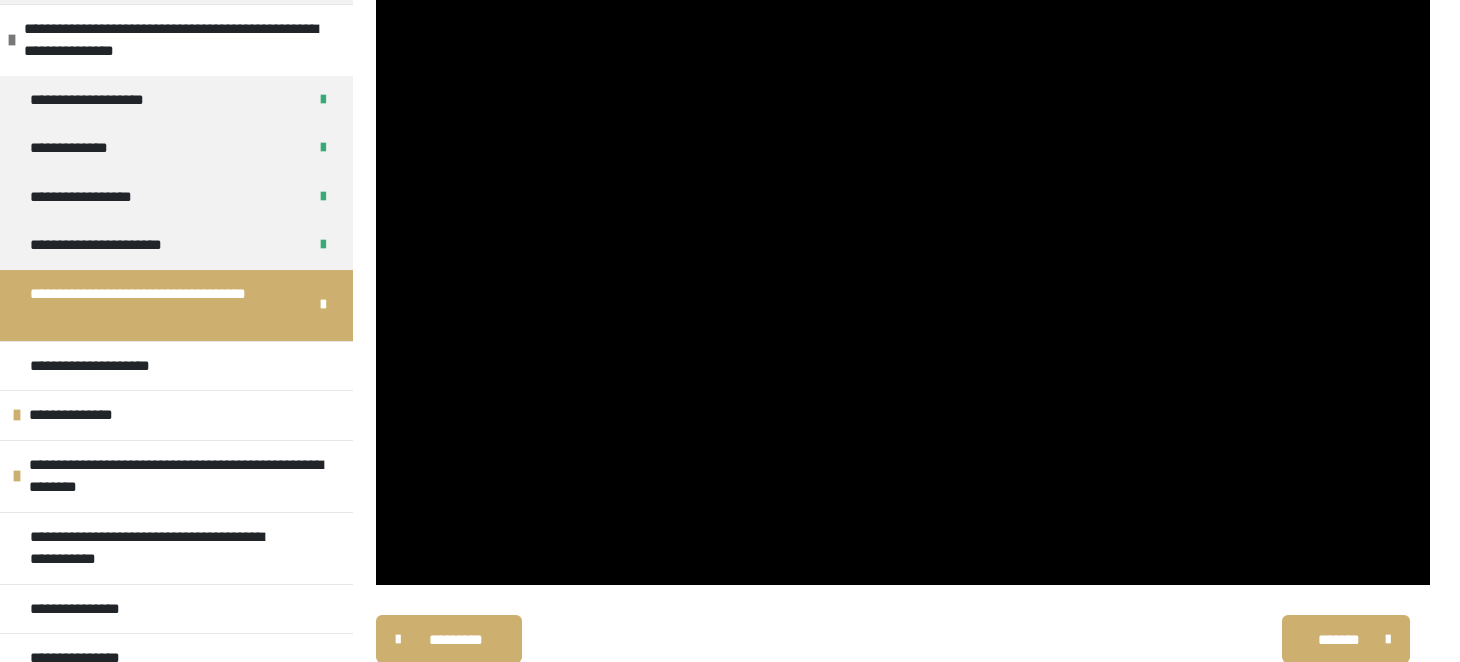 scroll, scrollTop: 1299, scrollLeft: 0, axis: vertical 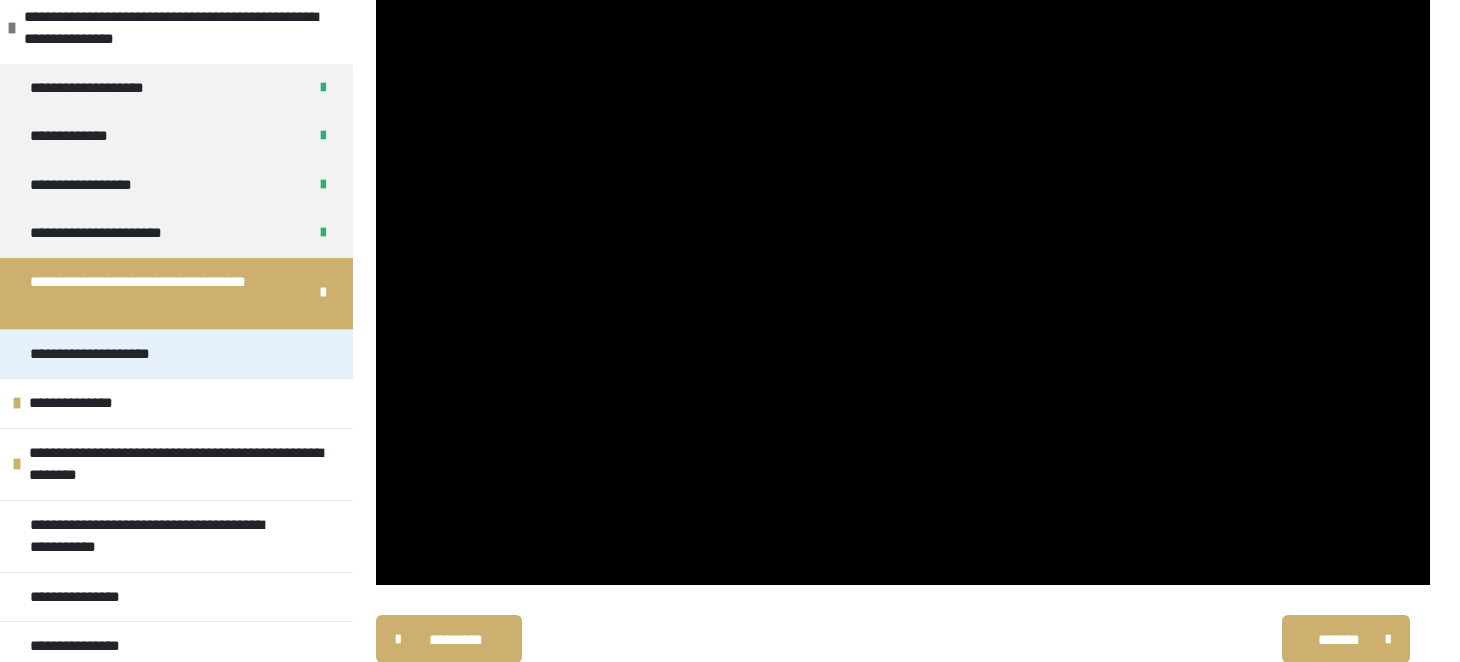 click on "**********" at bounding box center [107, 354] 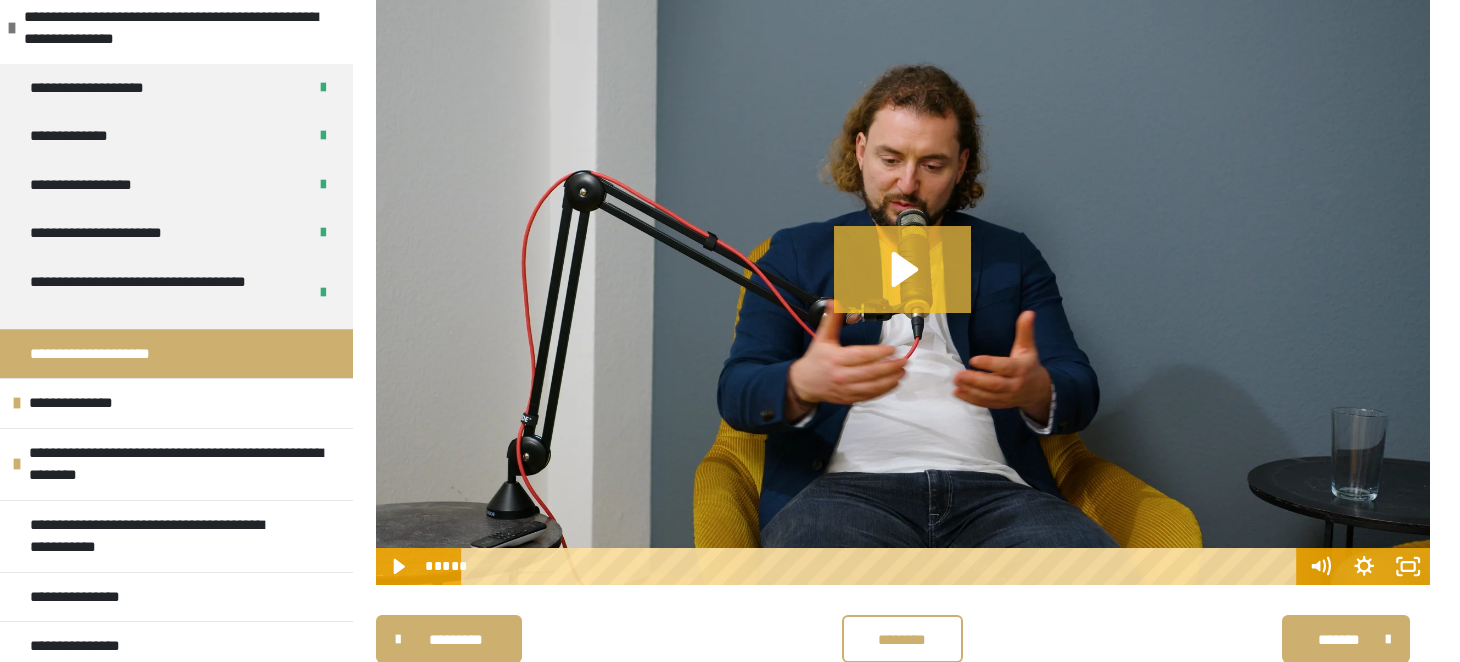 click 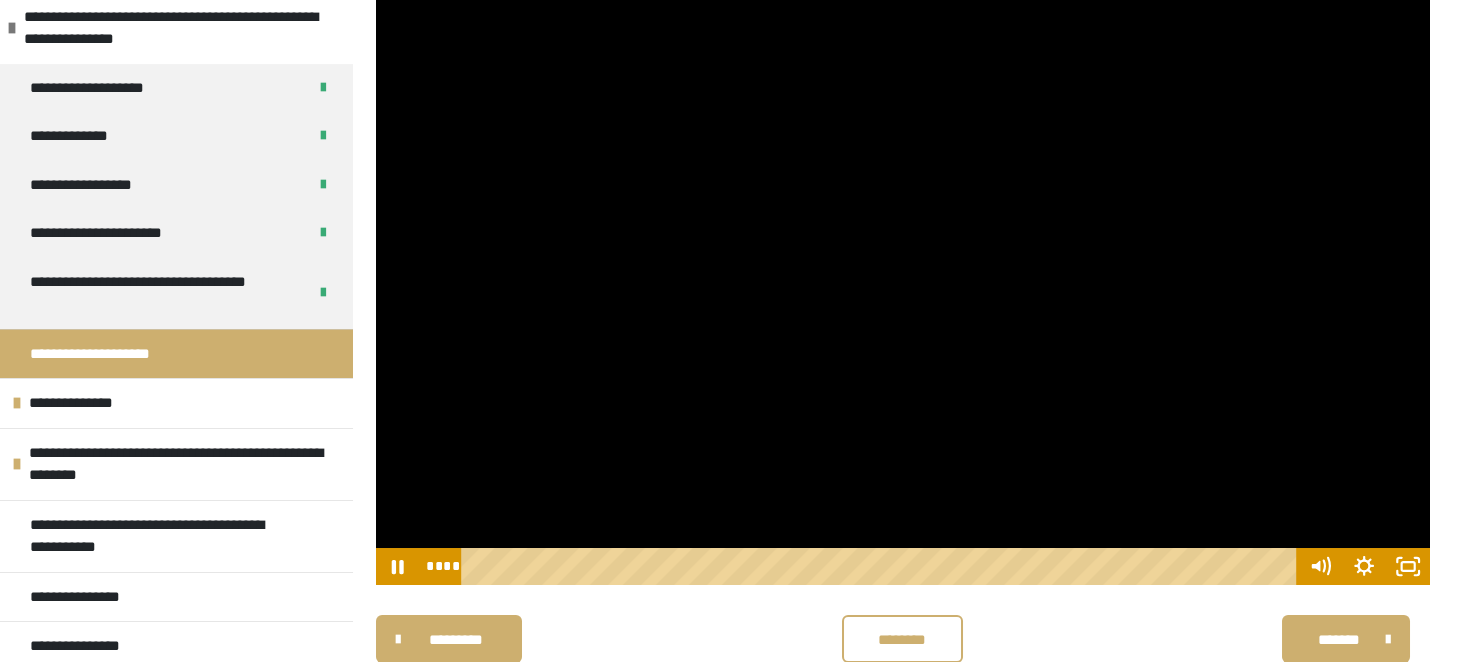 type 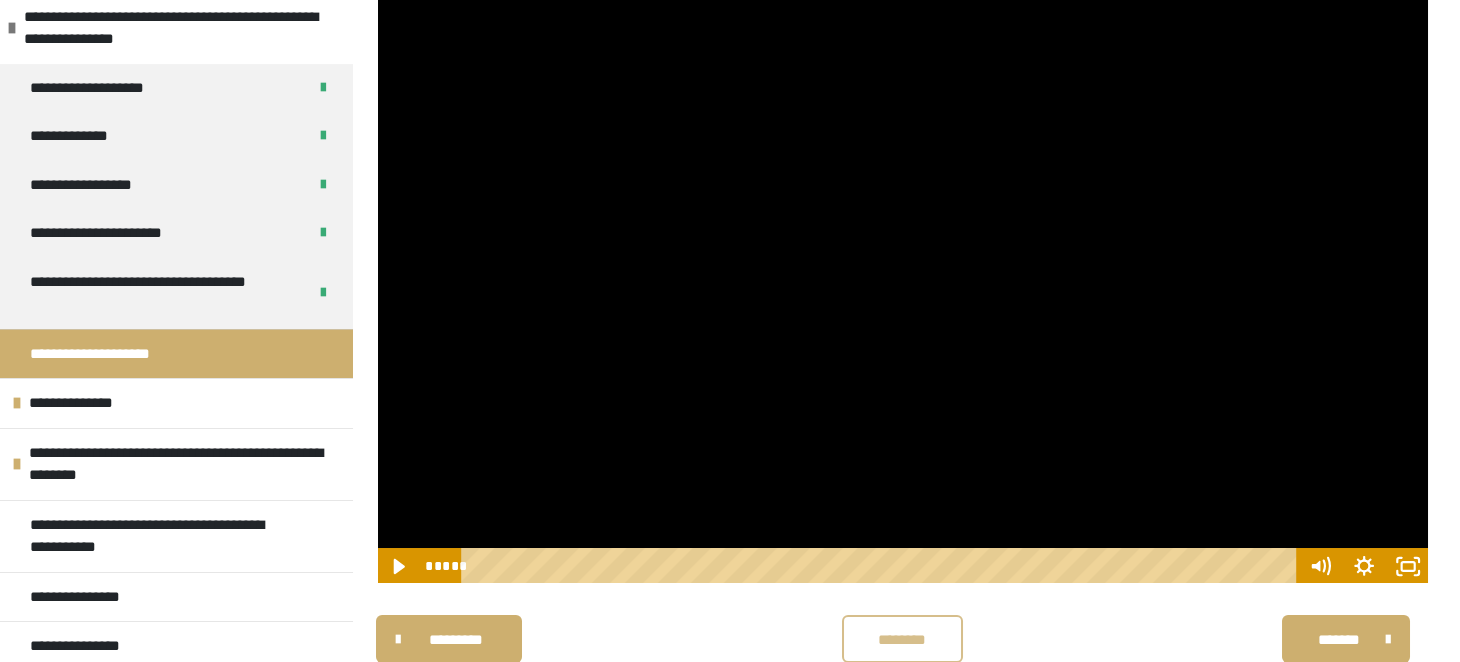 click on "********" at bounding box center [902, 639] 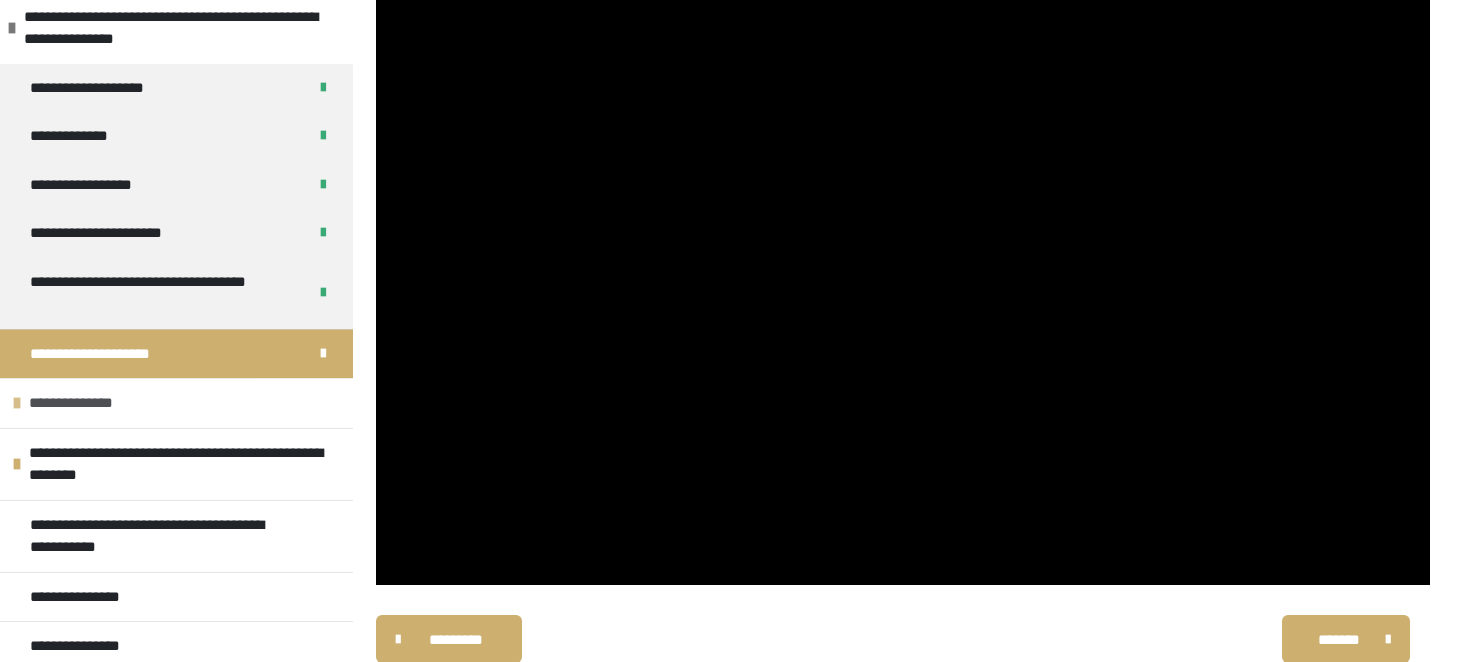 click at bounding box center [17, 403] 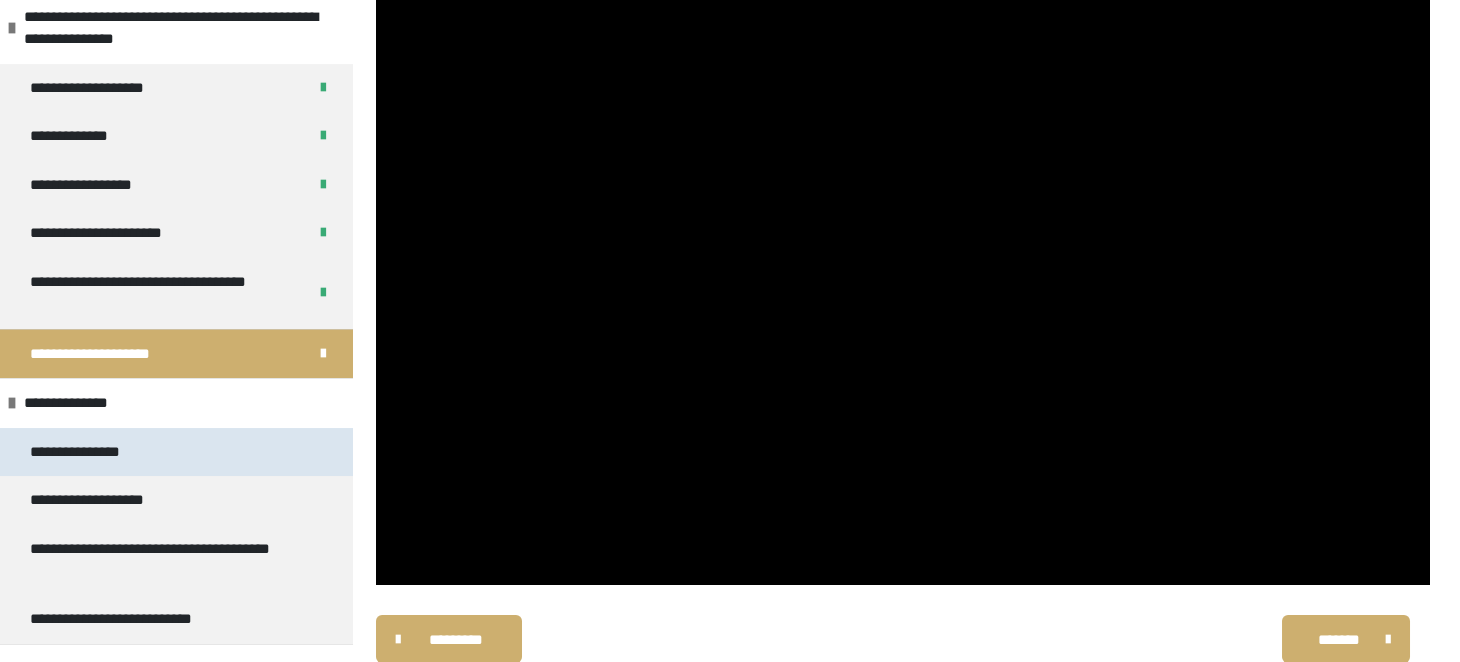 click on "**********" at bounding box center [85, 452] 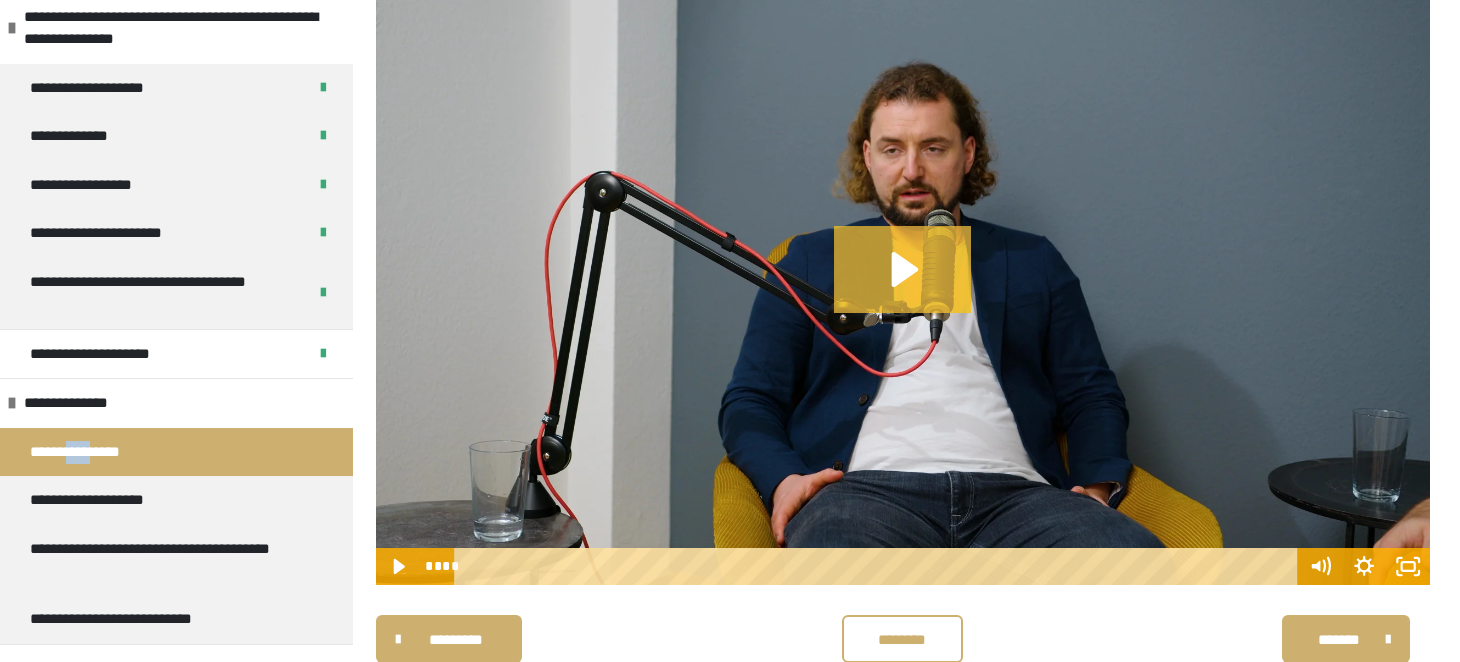 click 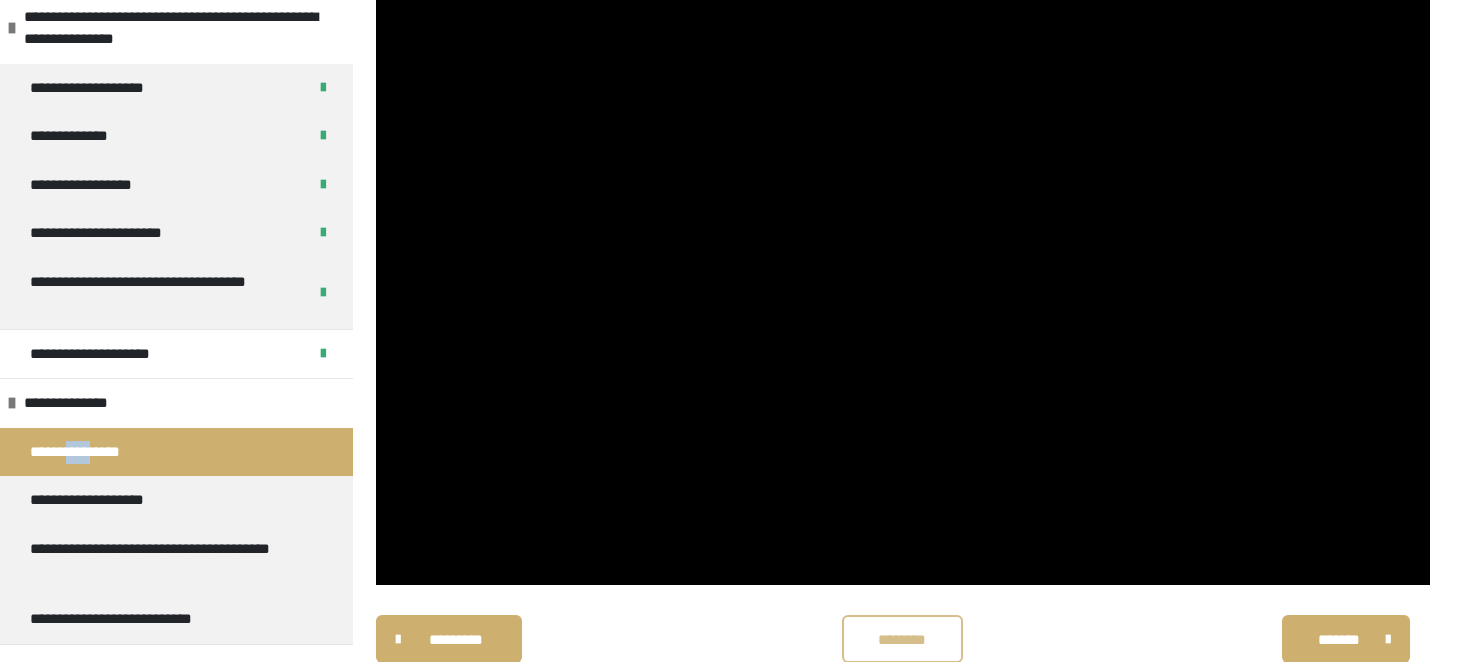 click on "********" at bounding box center (902, 639) 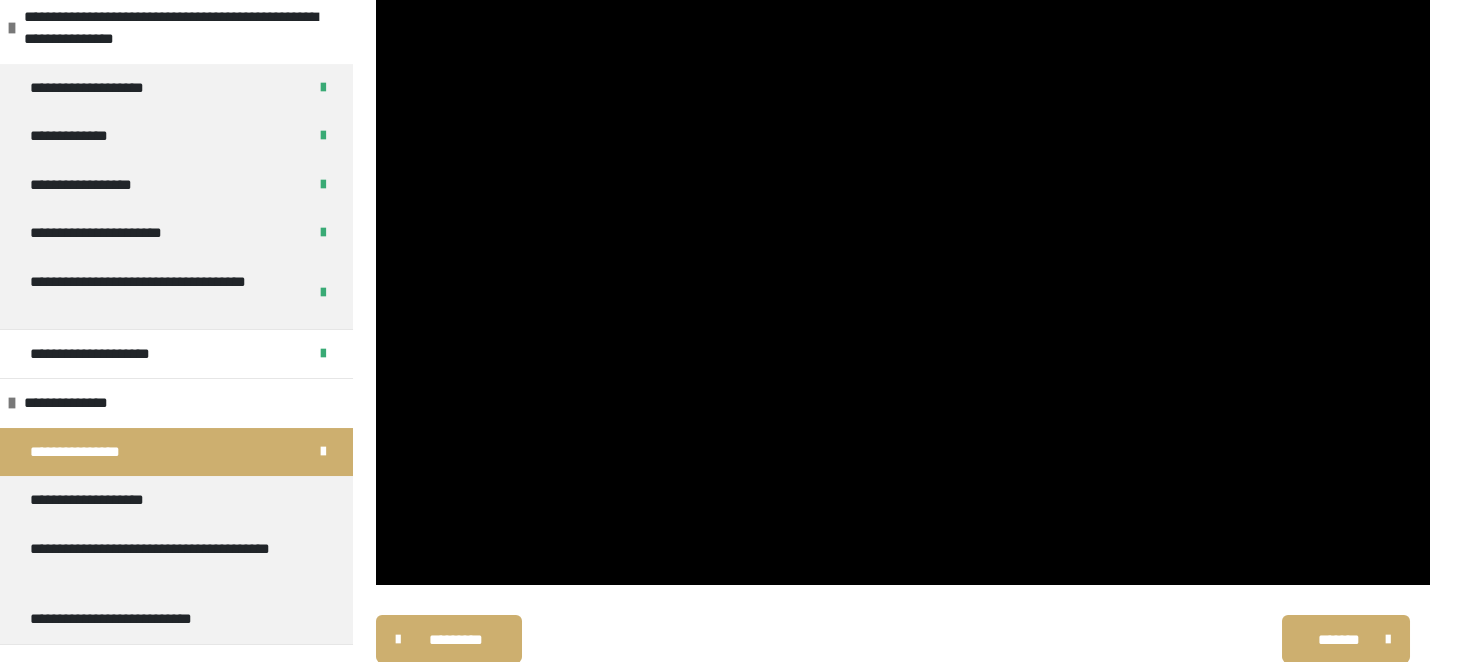 click on "********* ******** *******" at bounding box center [903, 639] 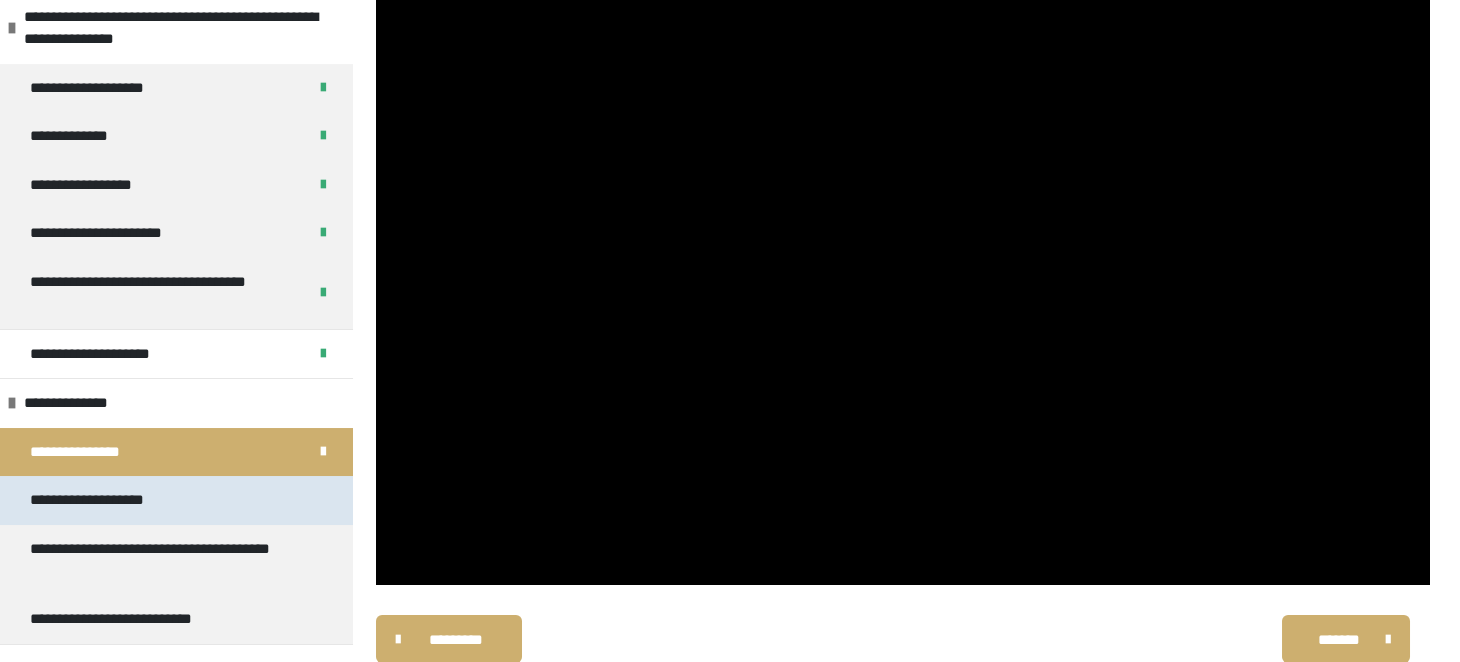 click on "**********" at bounding box center [98, 500] 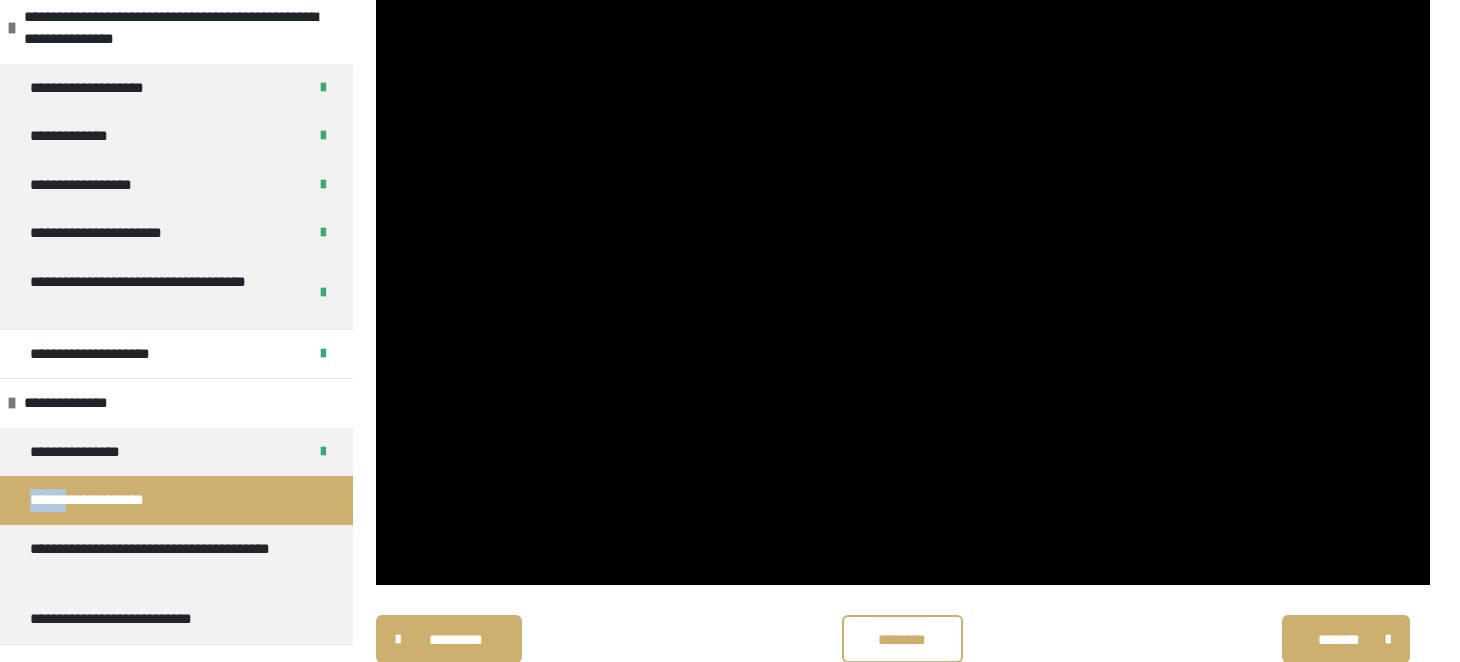 click on "**********" at bounding box center [98, 500] 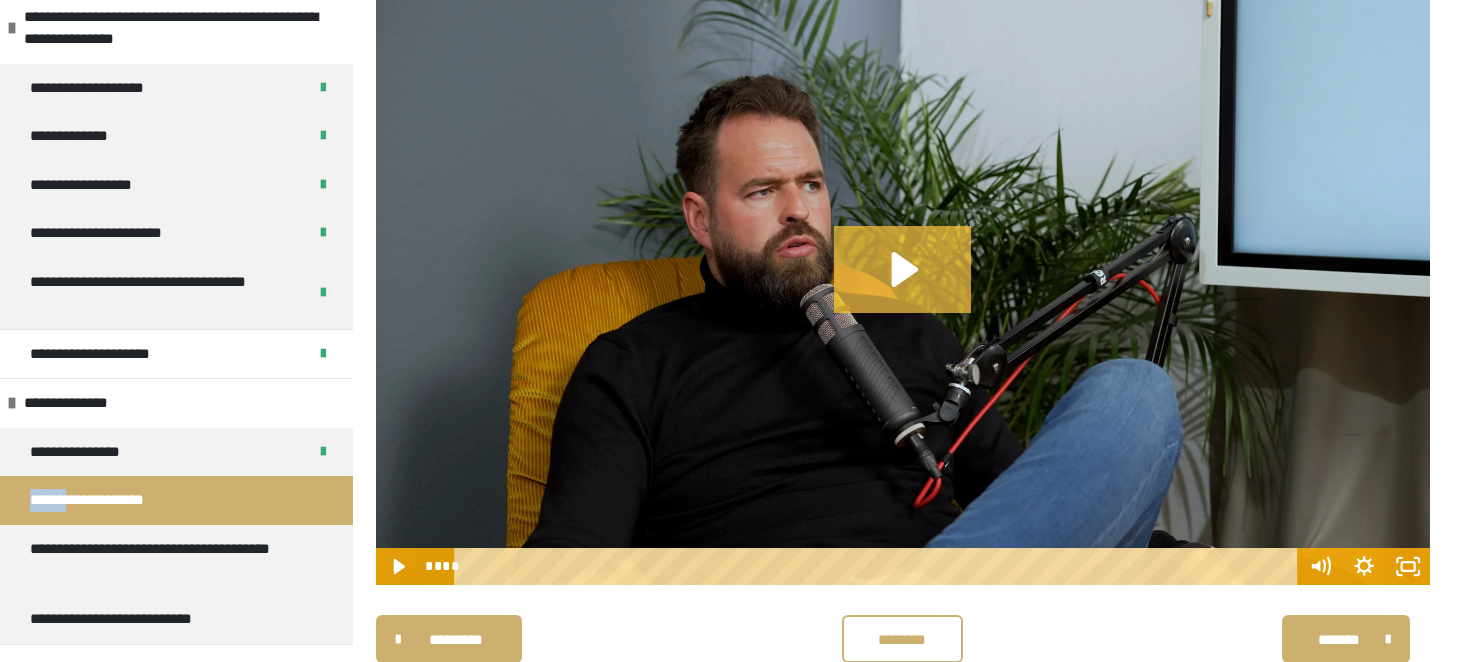 click 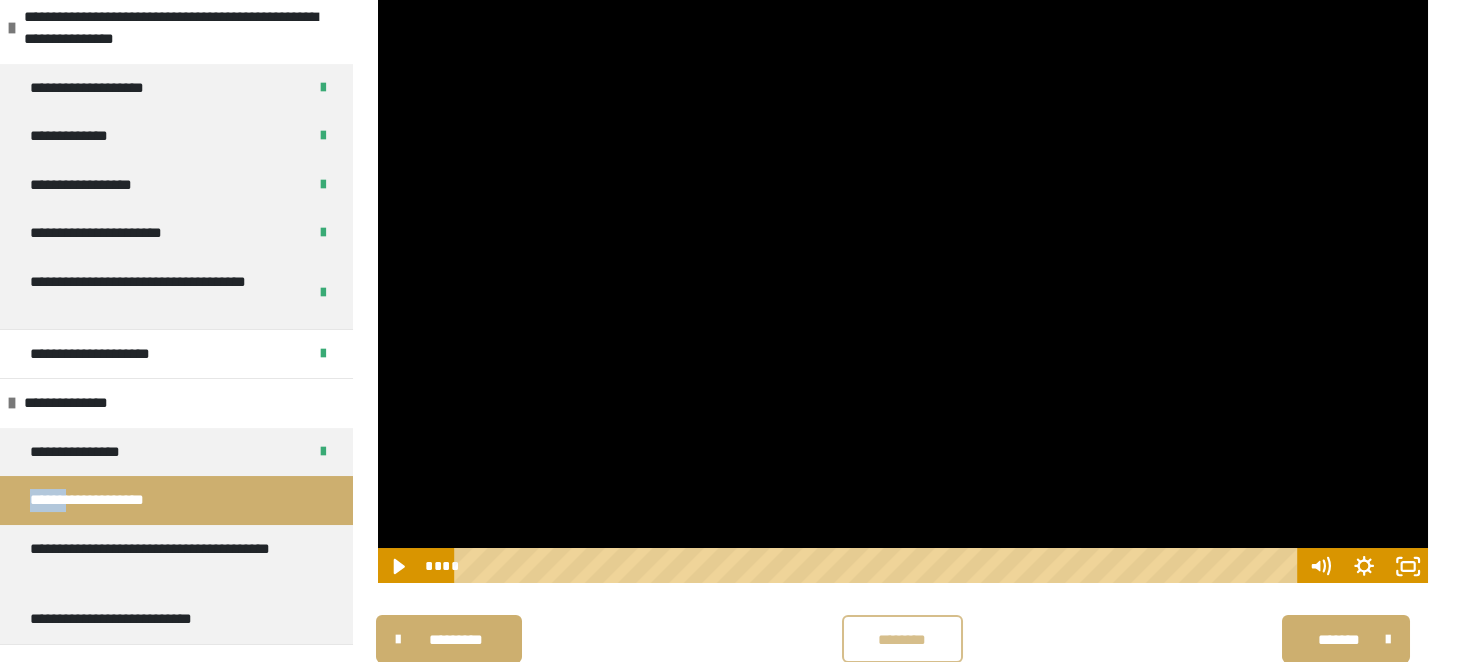 click on "********" at bounding box center (902, 639) 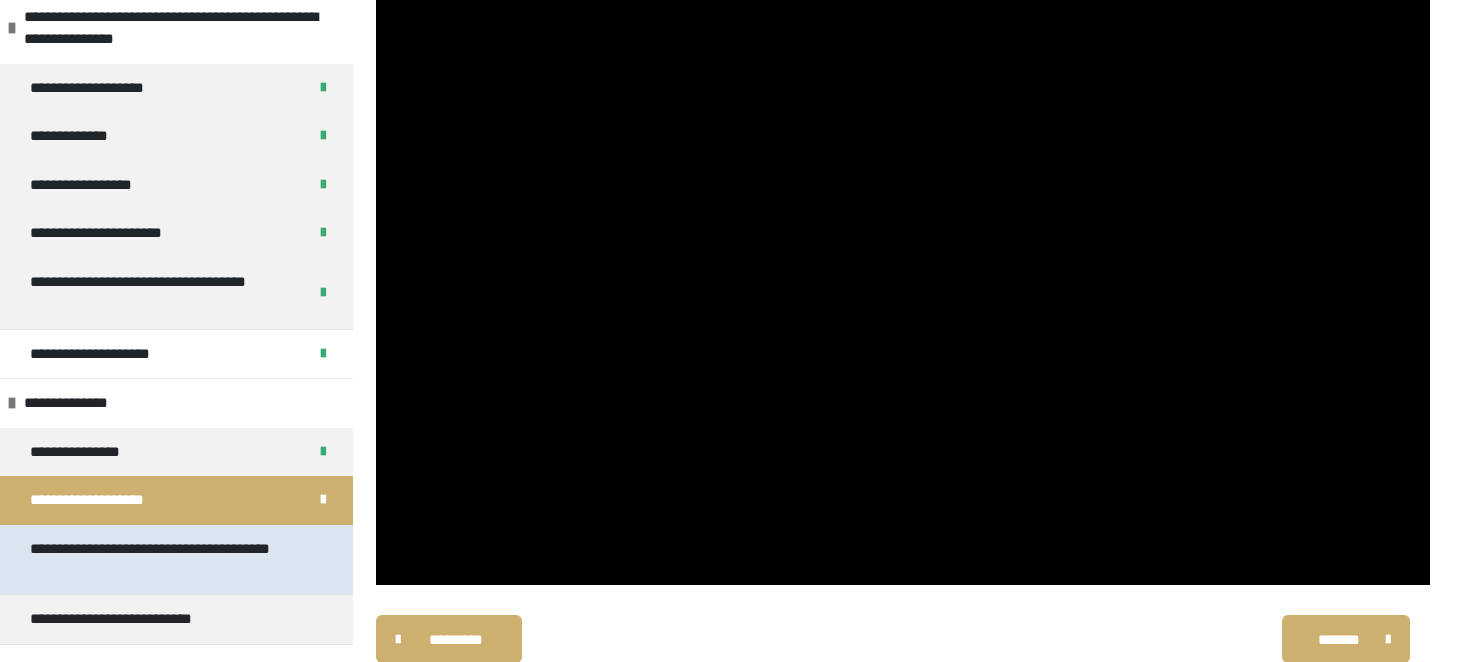 click on "**********" at bounding box center [161, 560] 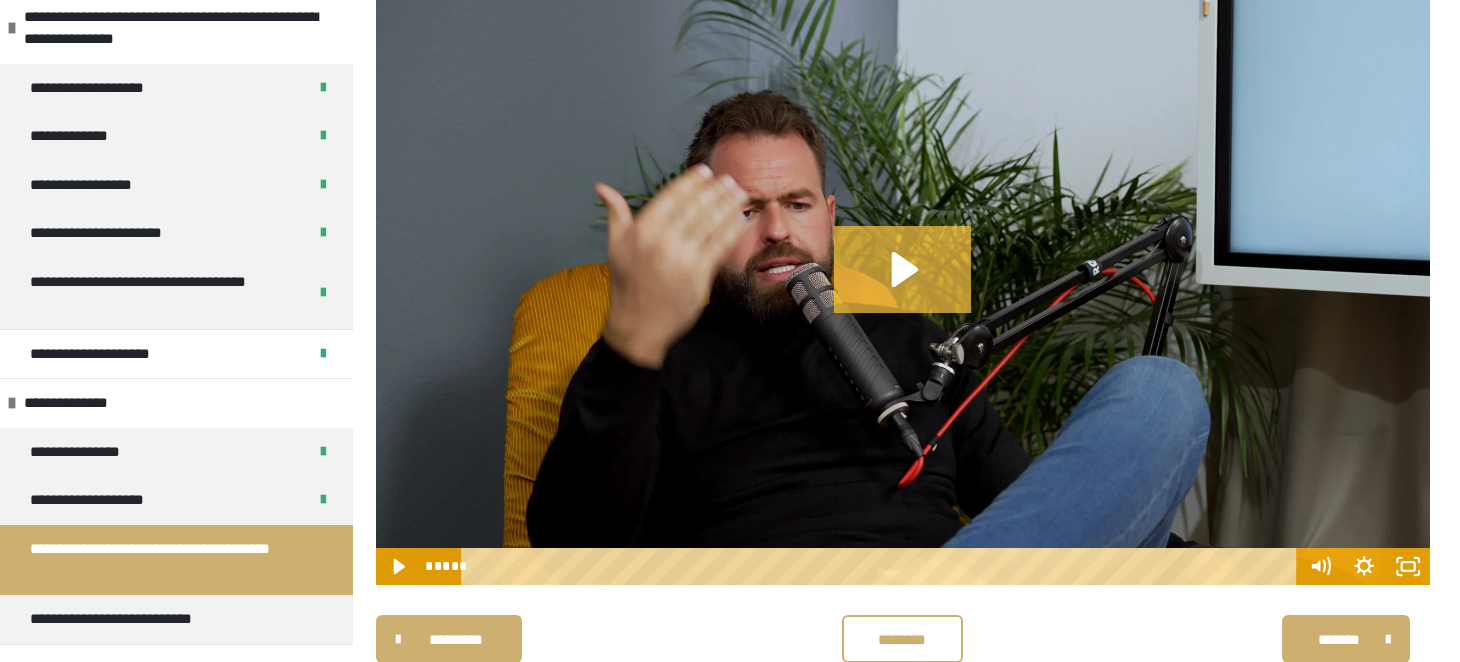 click 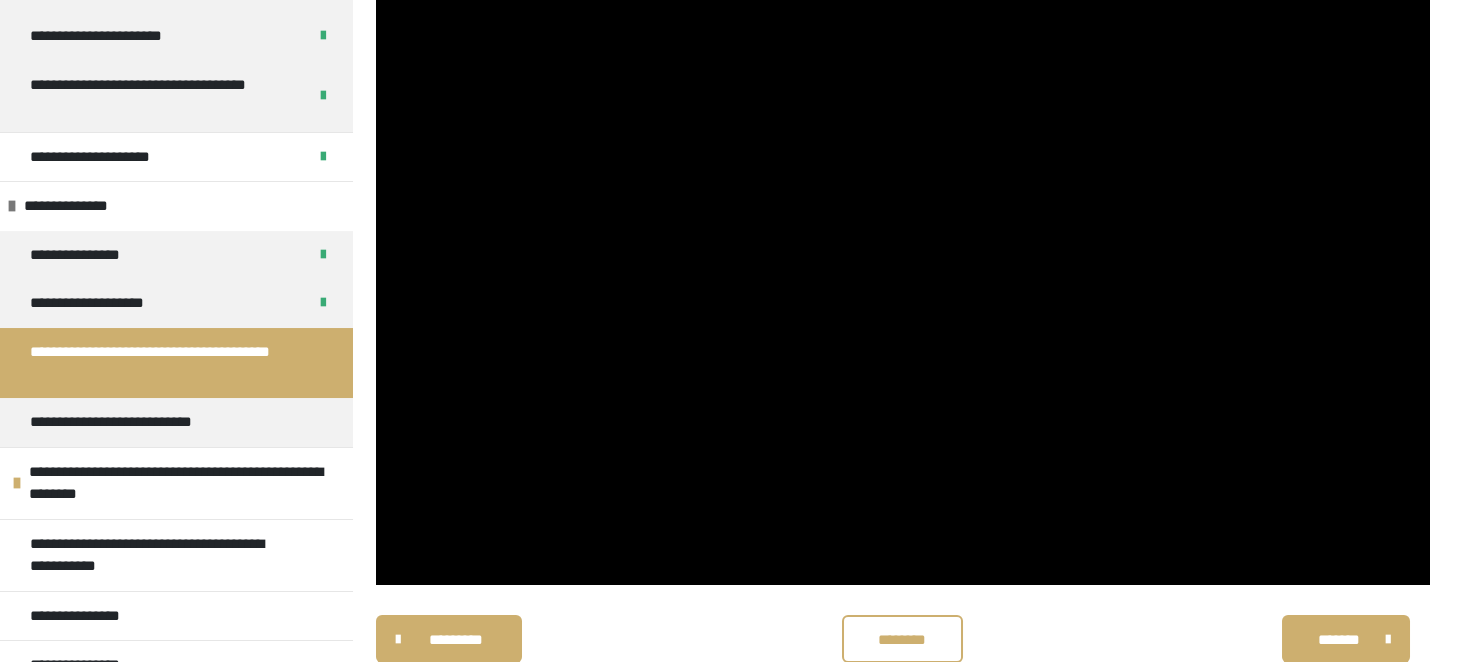 scroll, scrollTop: 1516, scrollLeft: 0, axis: vertical 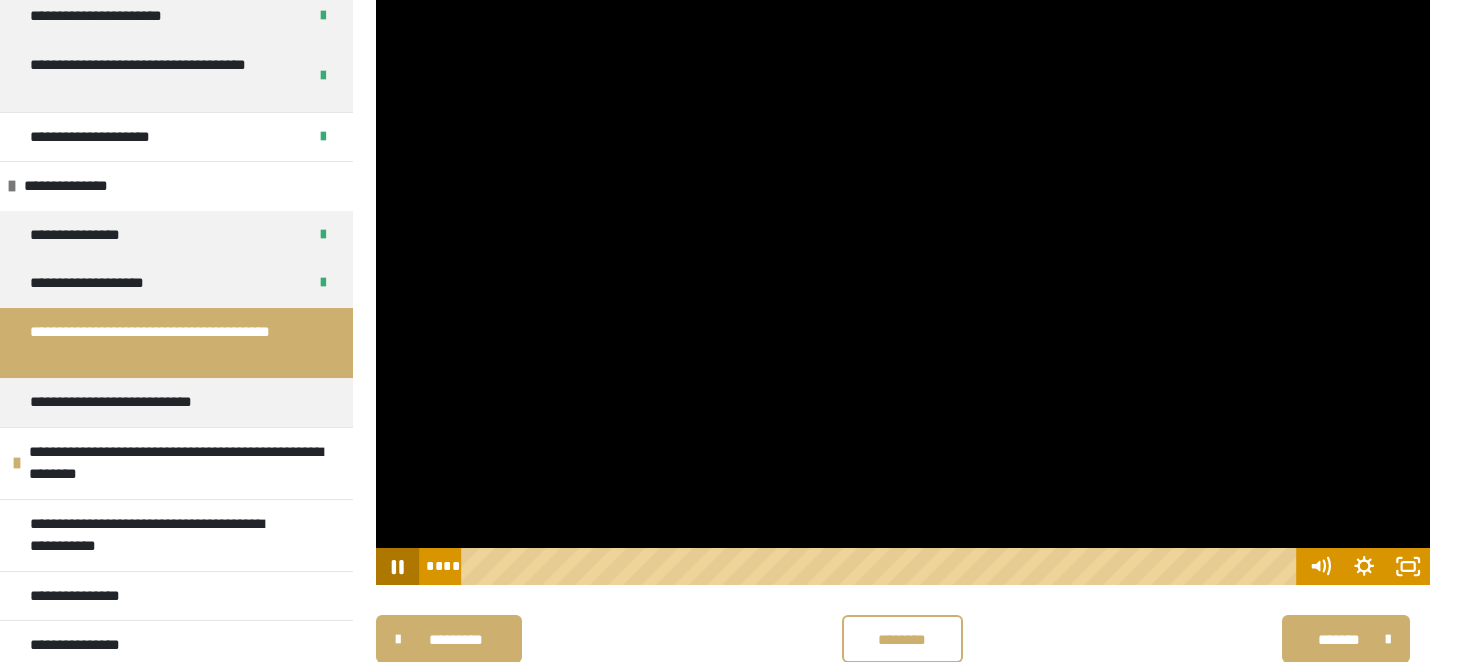 click 